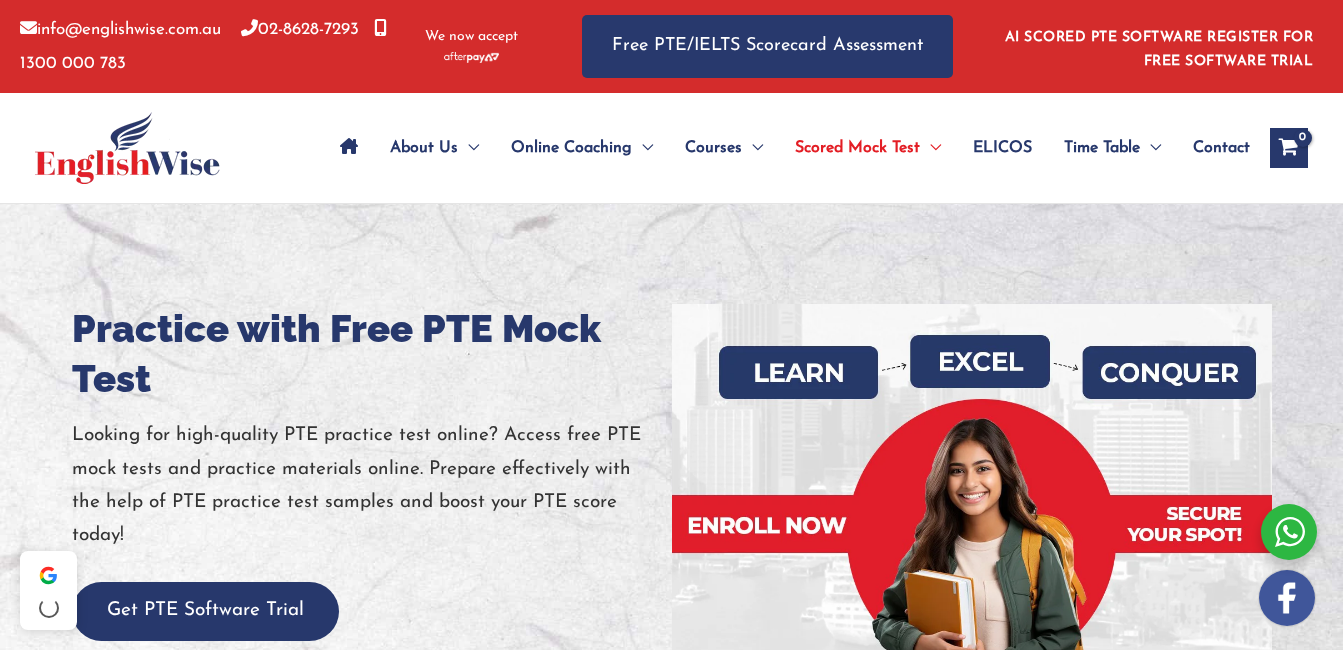 scroll, scrollTop: 0, scrollLeft: 0, axis: both 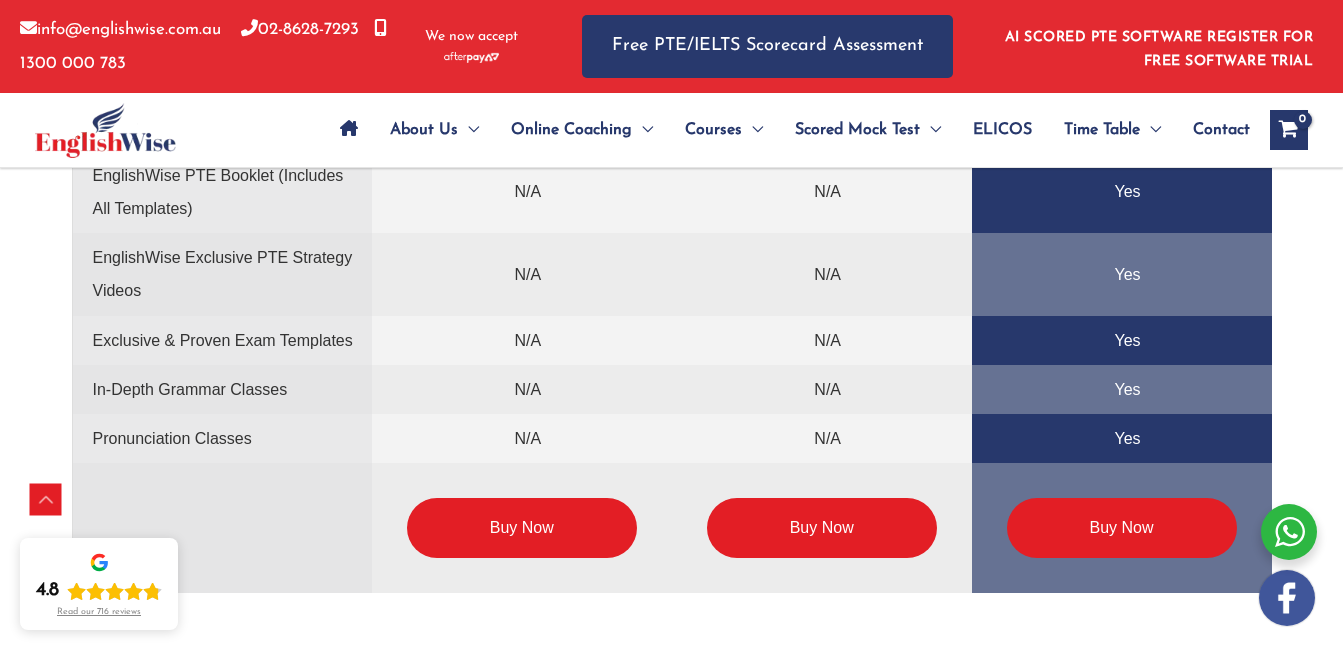 click at bounding box center (1289, 532) 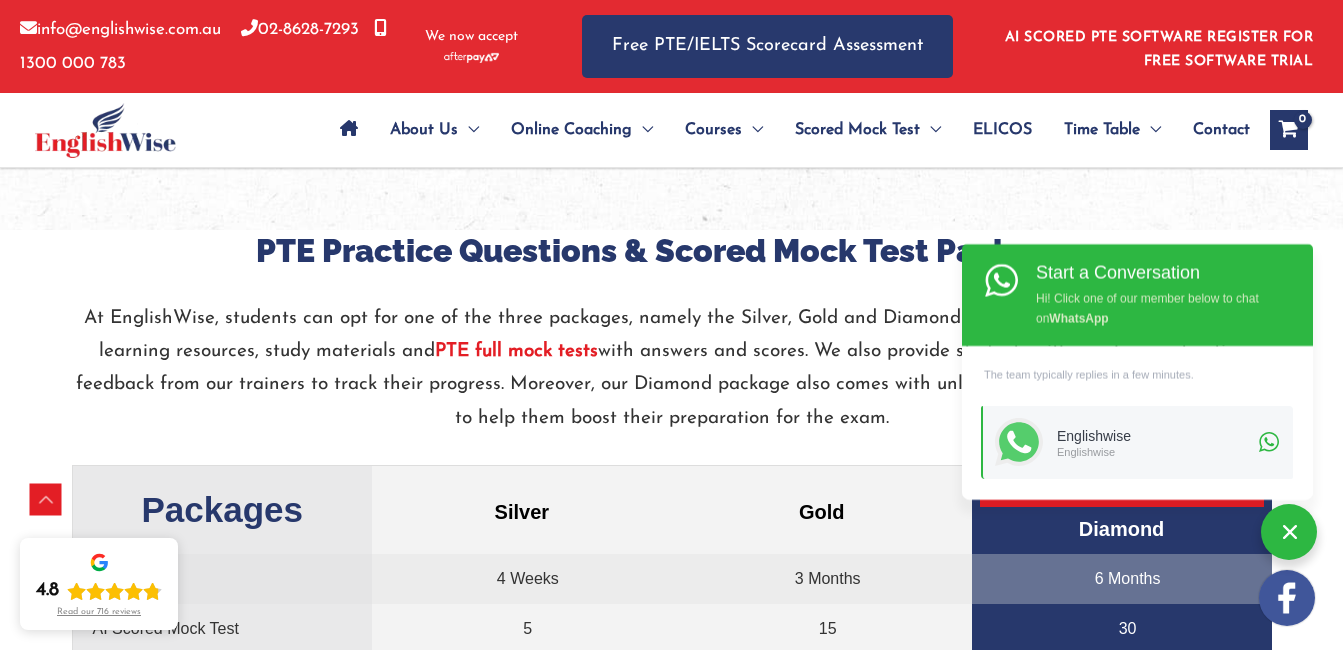 scroll, scrollTop: 3910, scrollLeft: 0, axis: vertical 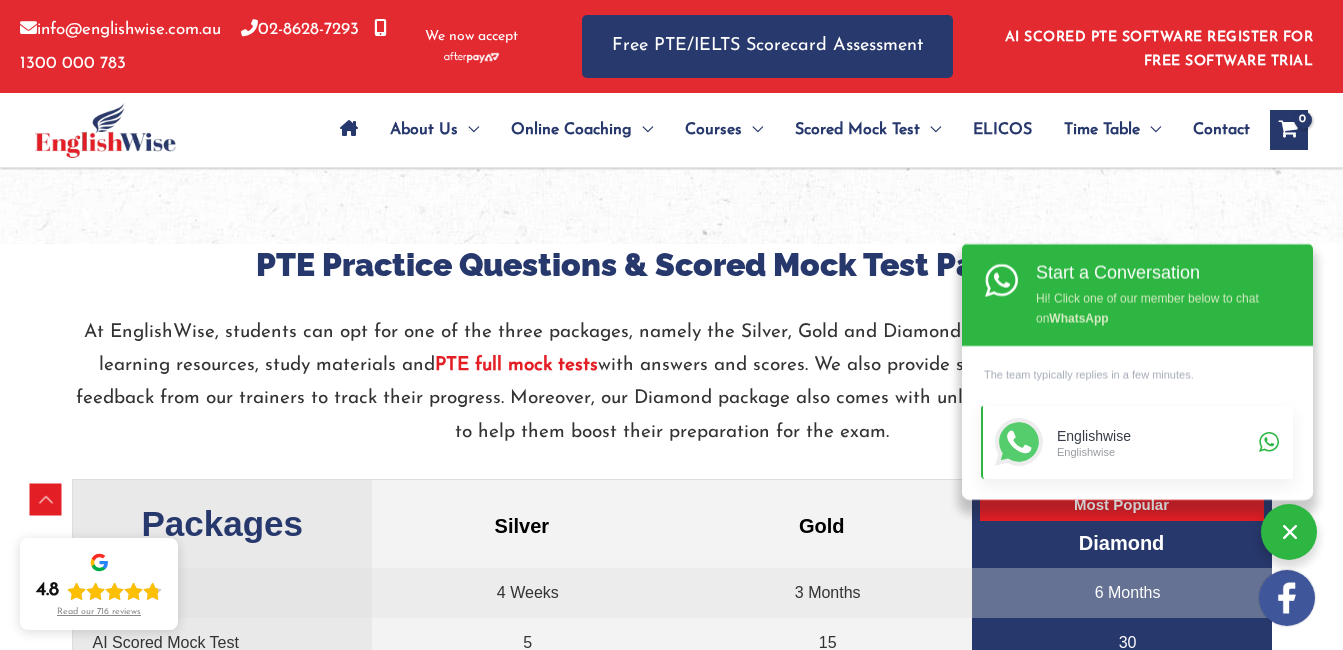 click 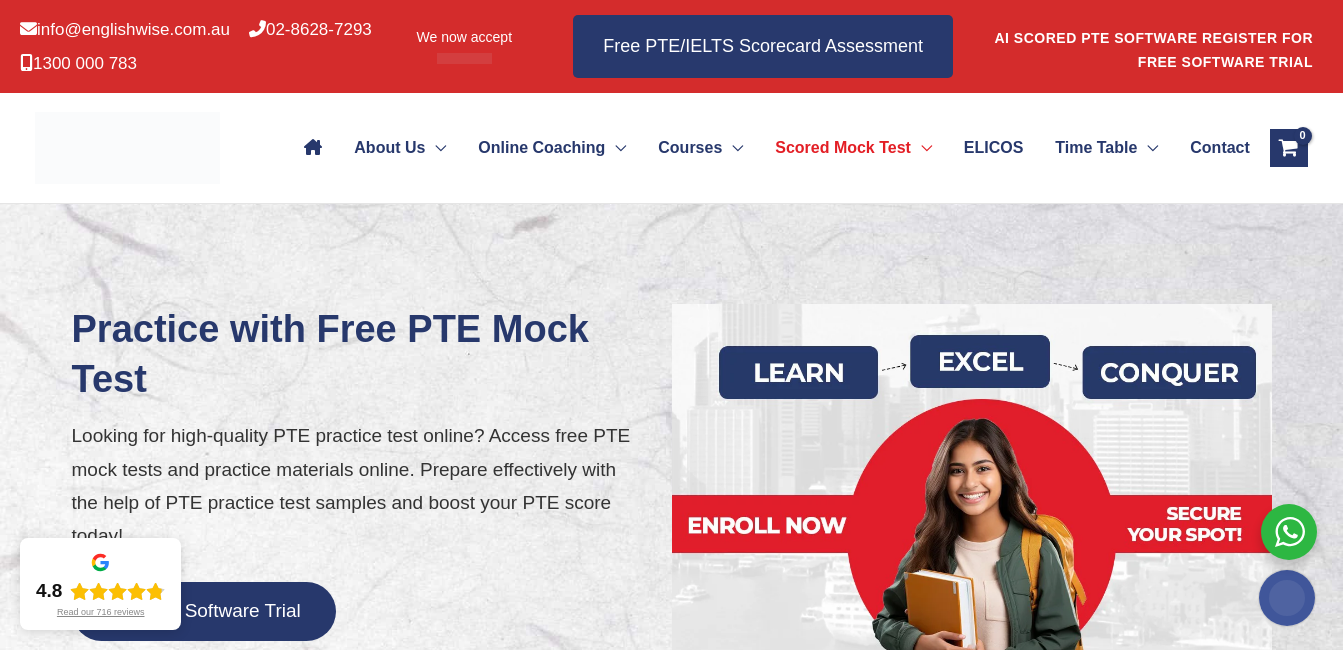 scroll, scrollTop: 0, scrollLeft: 0, axis: both 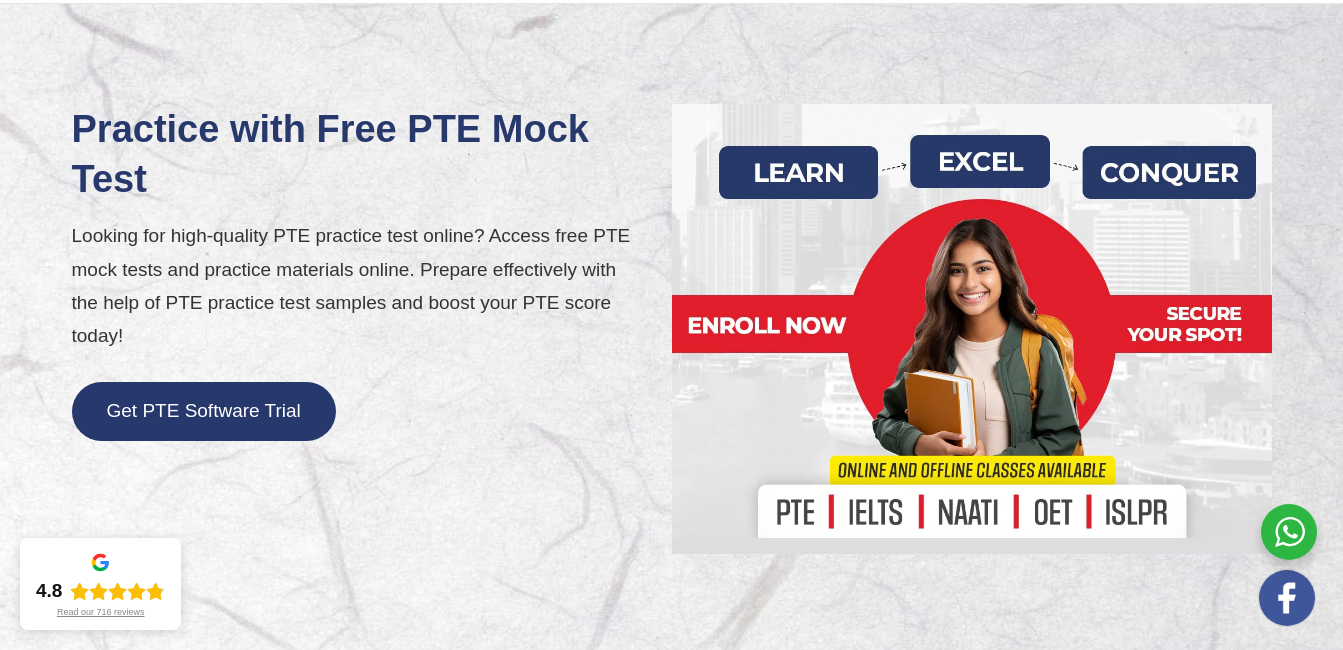 click at bounding box center [1289, 532] 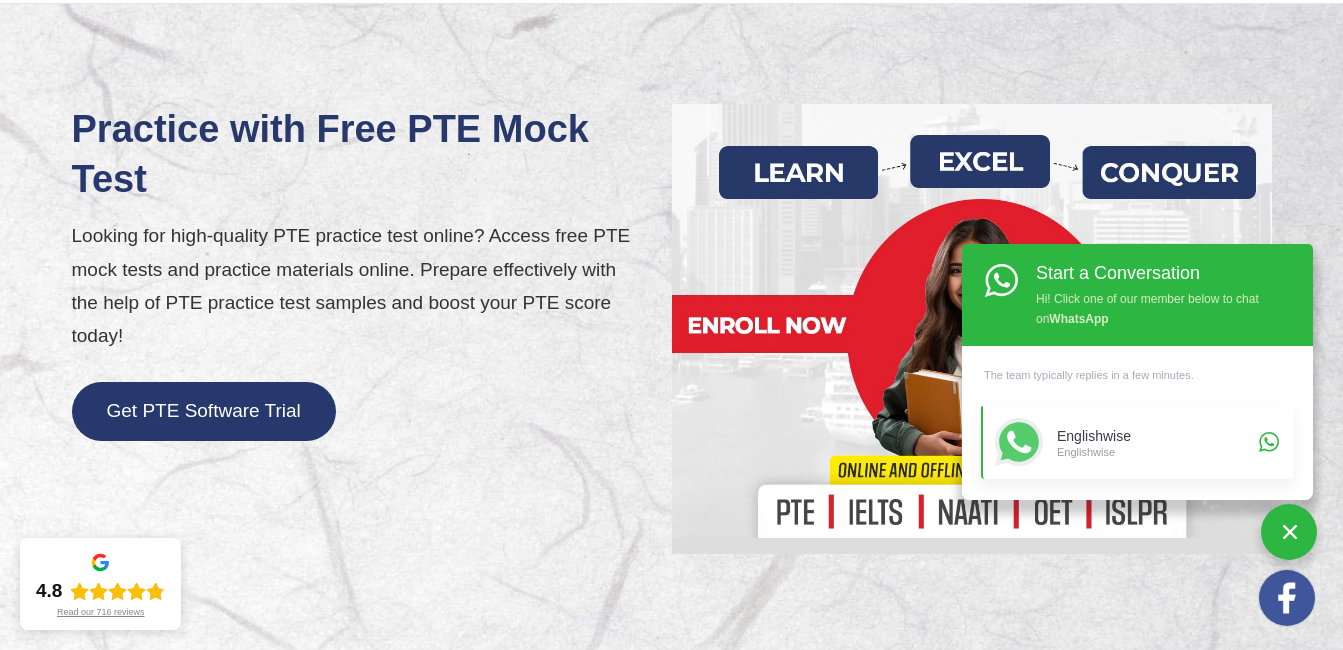 click 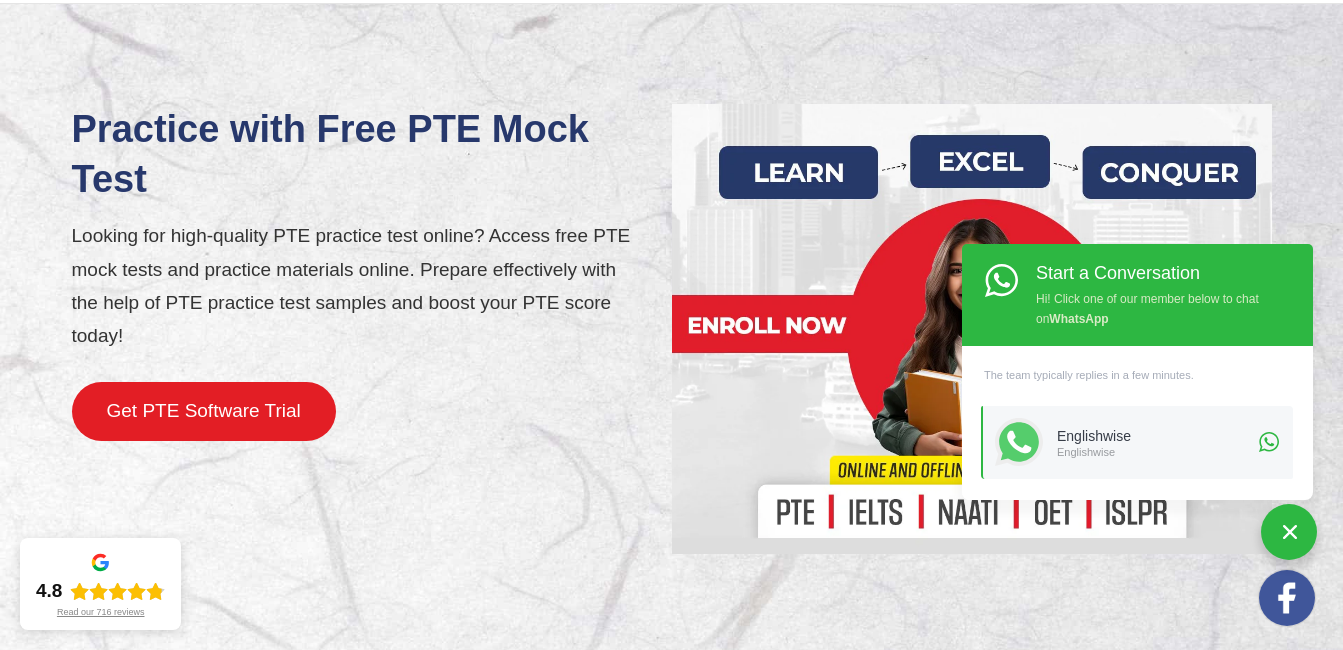 click on "Get PTE Software Trial" at bounding box center (204, 411) 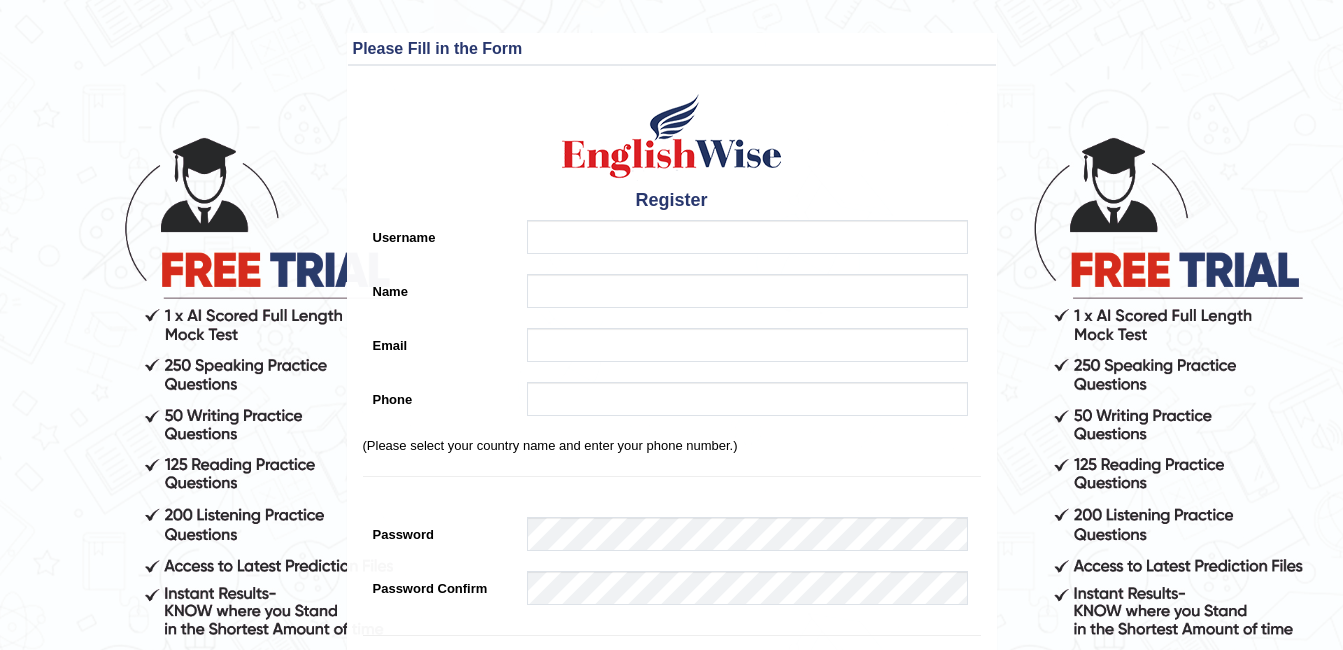 scroll, scrollTop: 0, scrollLeft: 0, axis: both 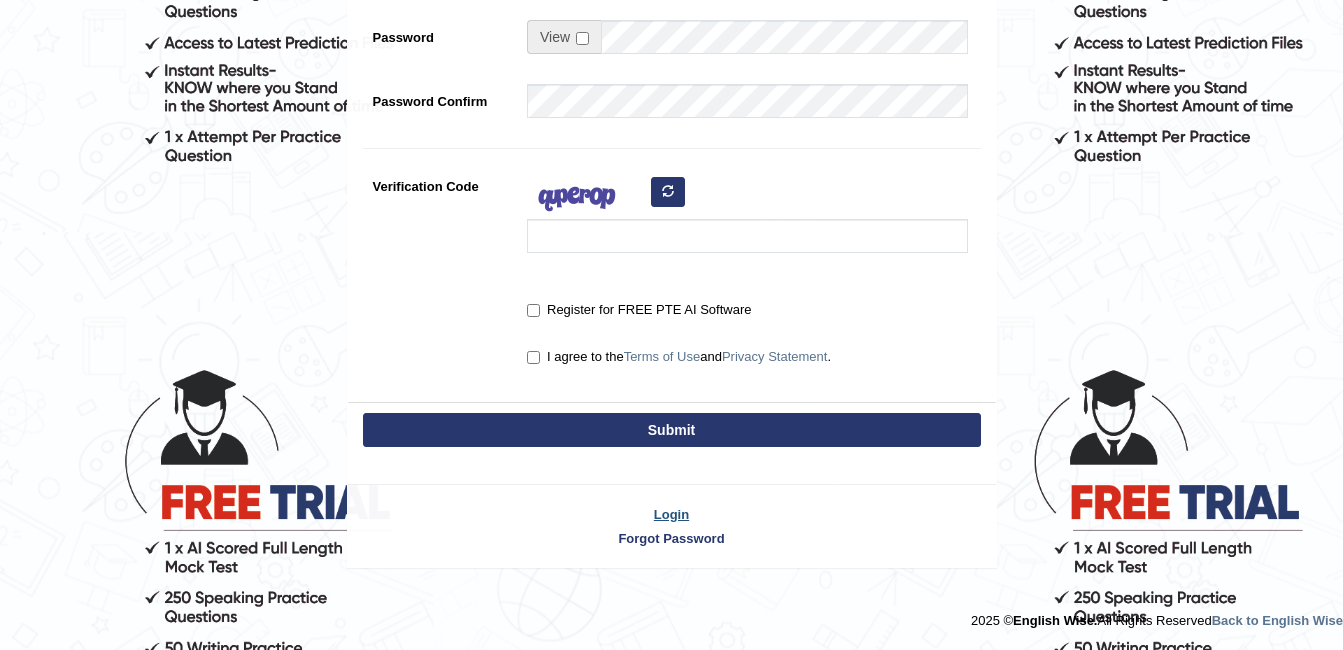 click on "Login" at bounding box center (672, 514) 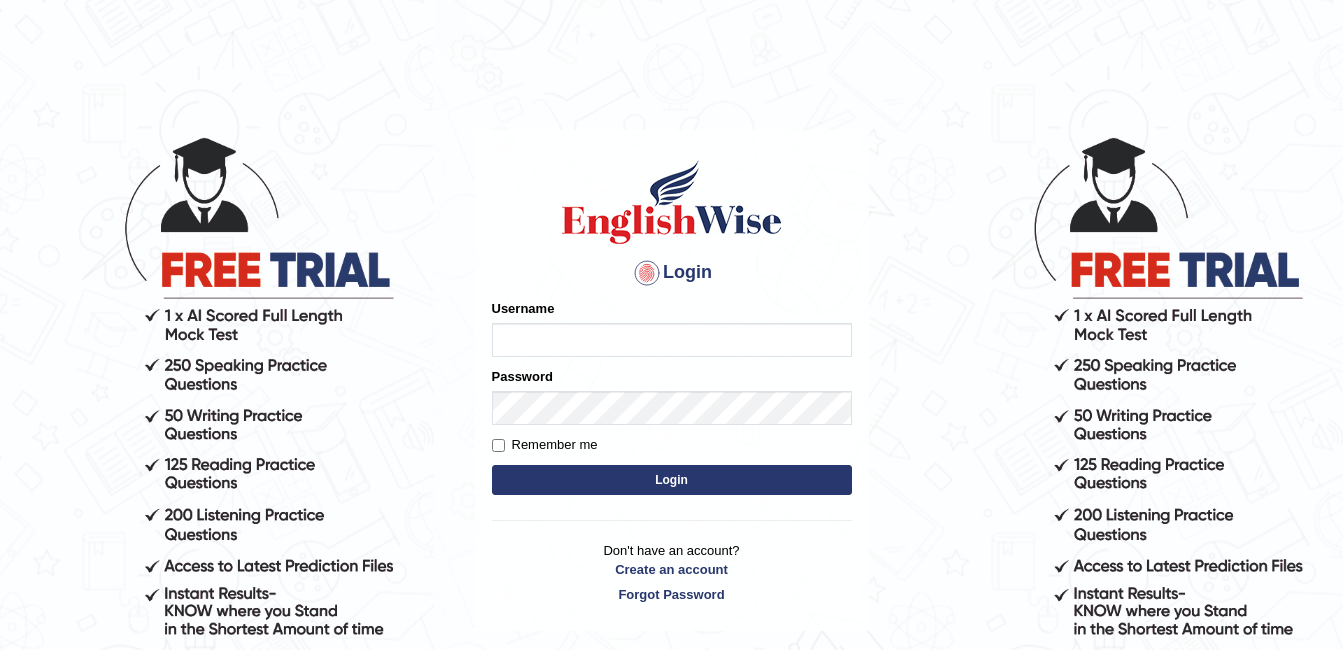 scroll, scrollTop: 0, scrollLeft: 0, axis: both 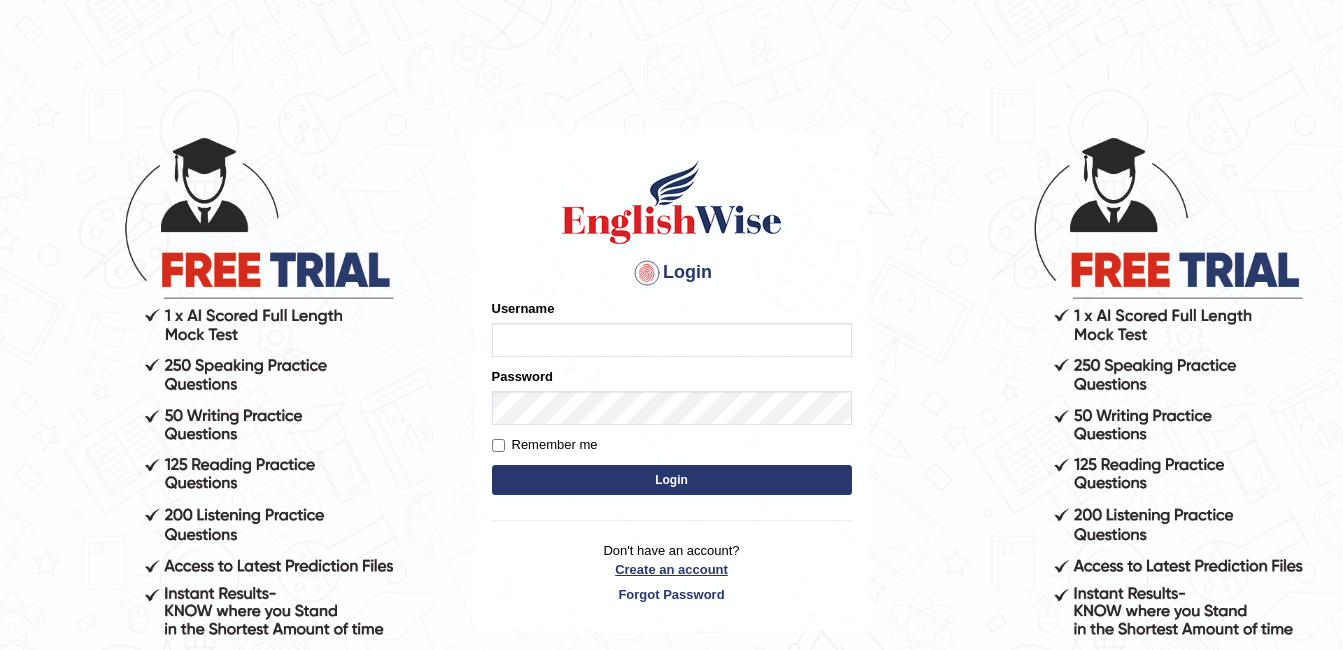click on "Create an account" at bounding box center [672, 569] 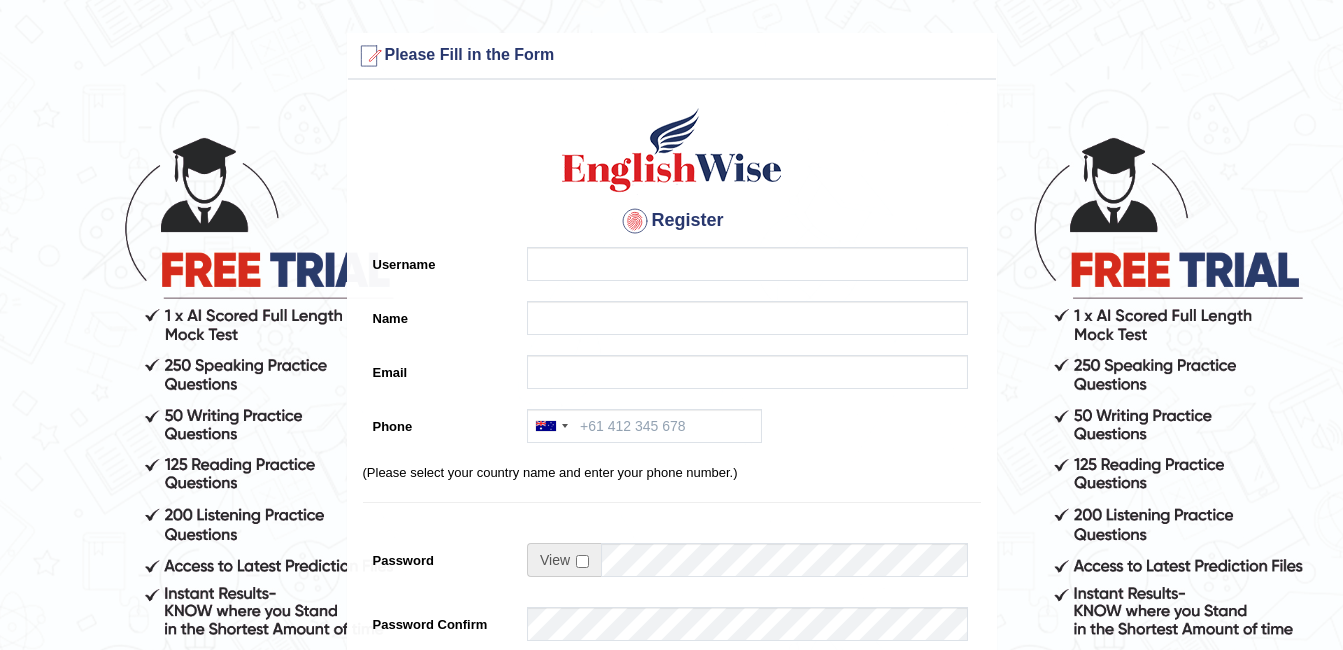 scroll, scrollTop: 0, scrollLeft: 0, axis: both 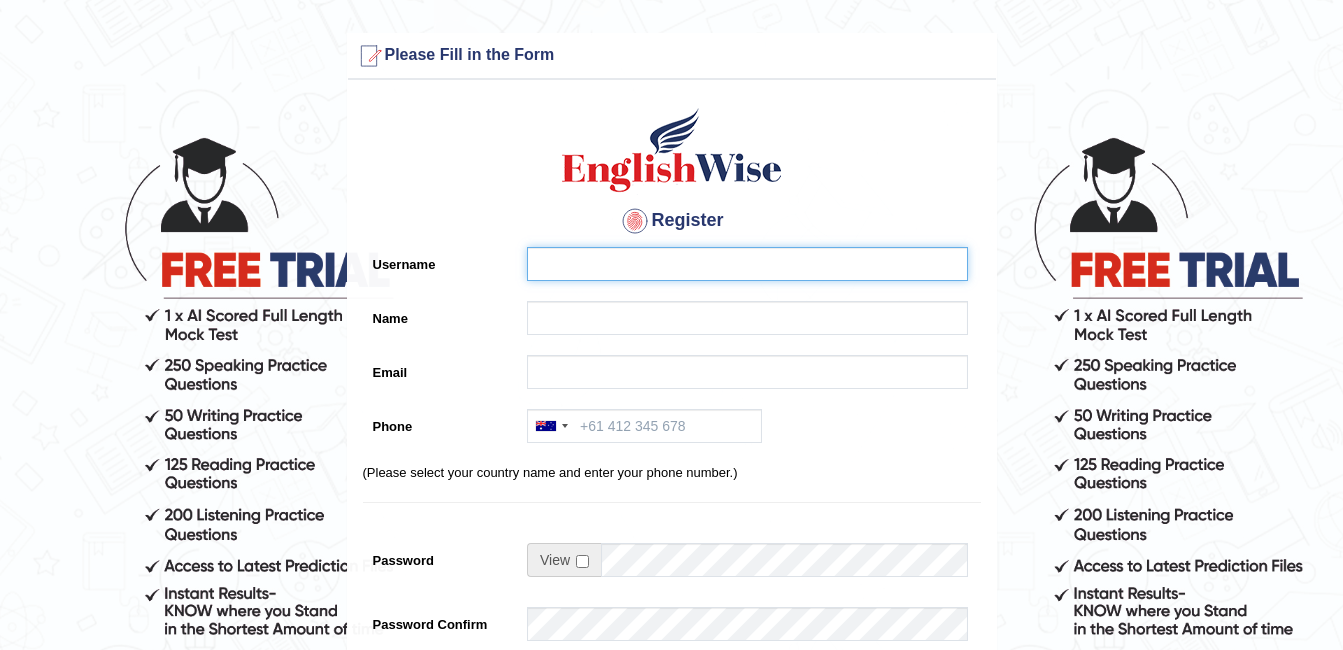 click on "Username" at bounding box center [747, 264] 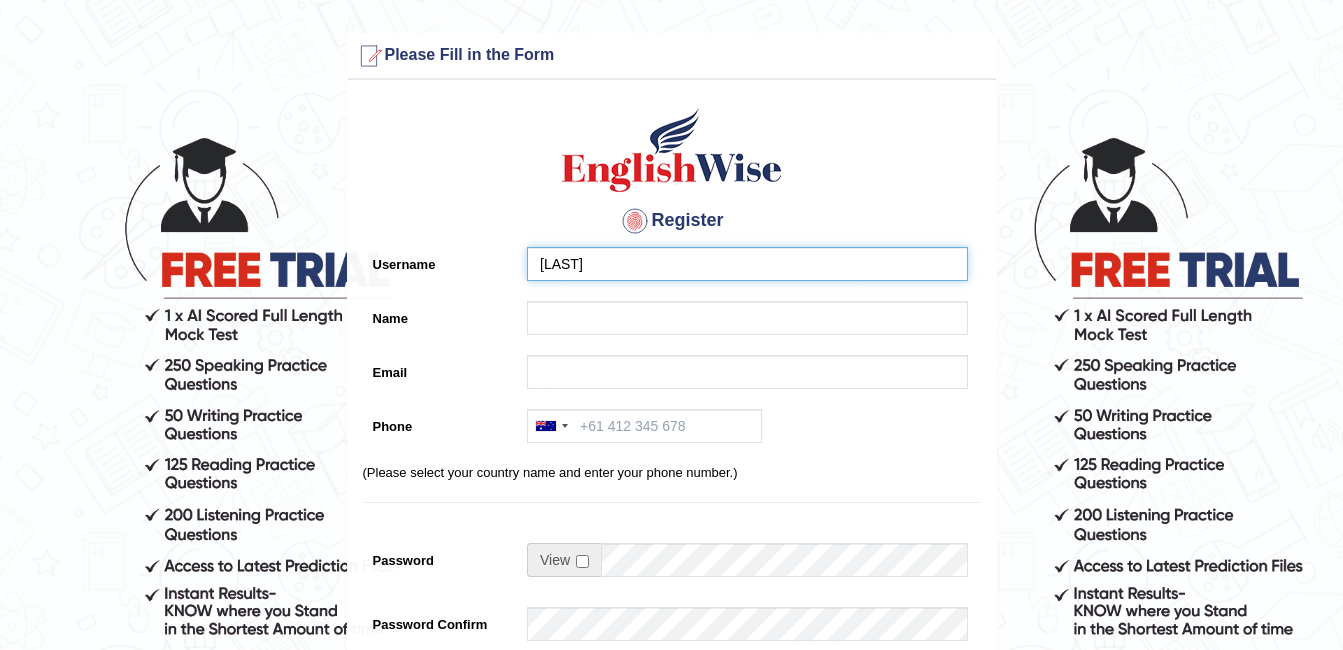 type on "l" 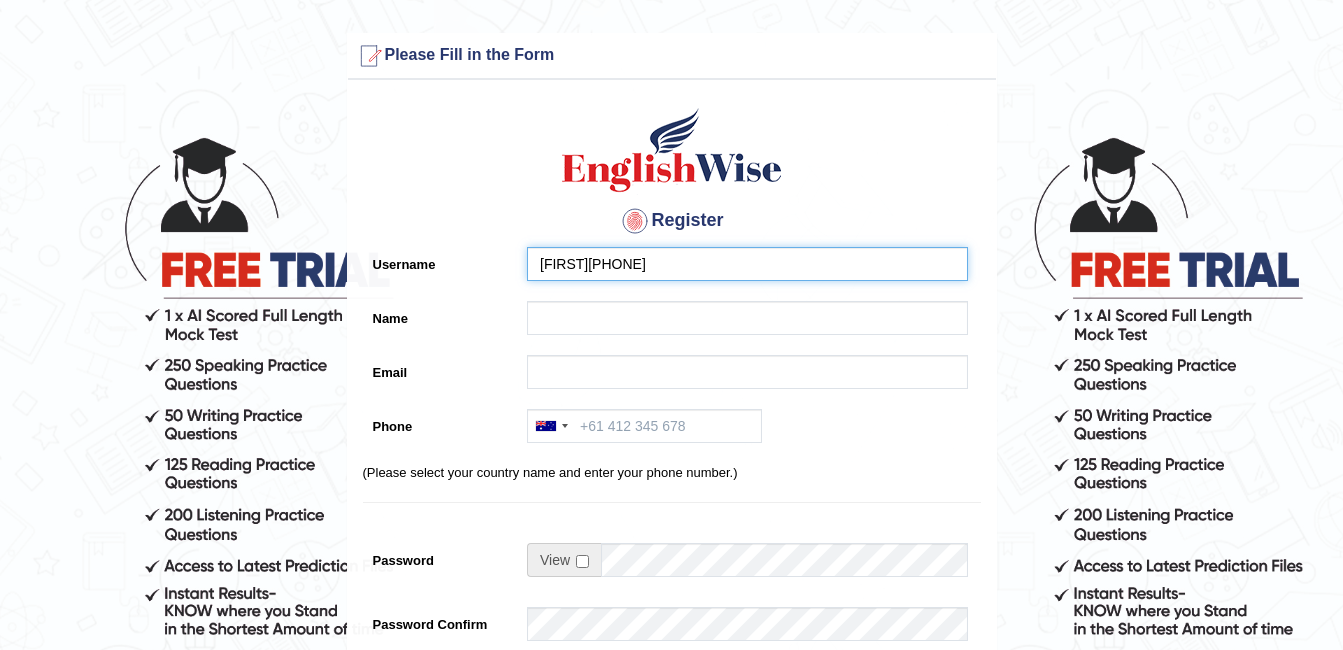 type on "Marsh9000" 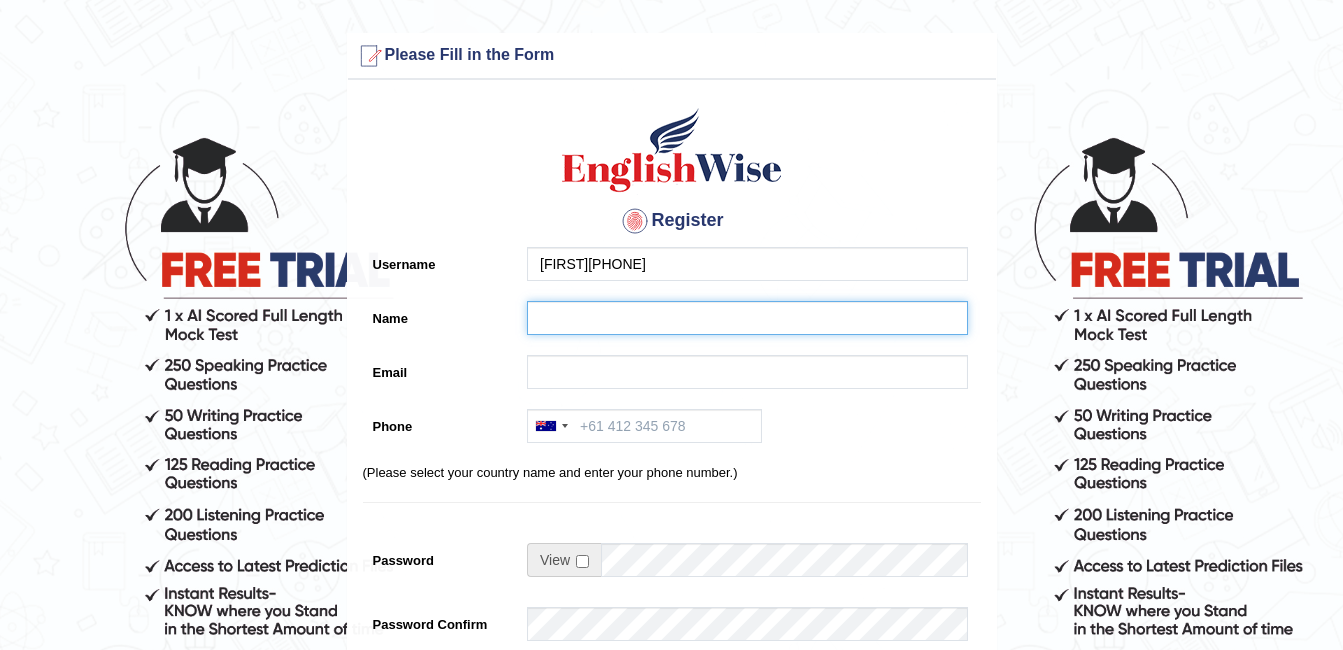 click on "Name" at bounding box center (747, 318) 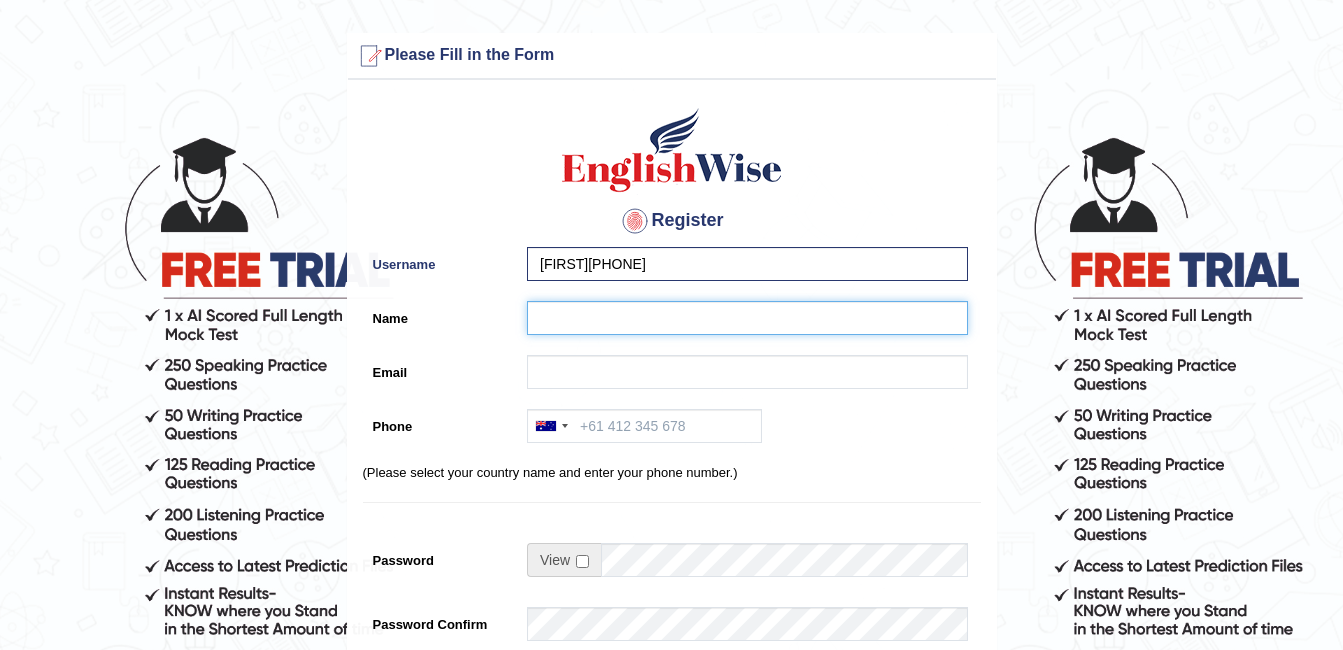 type on "m" 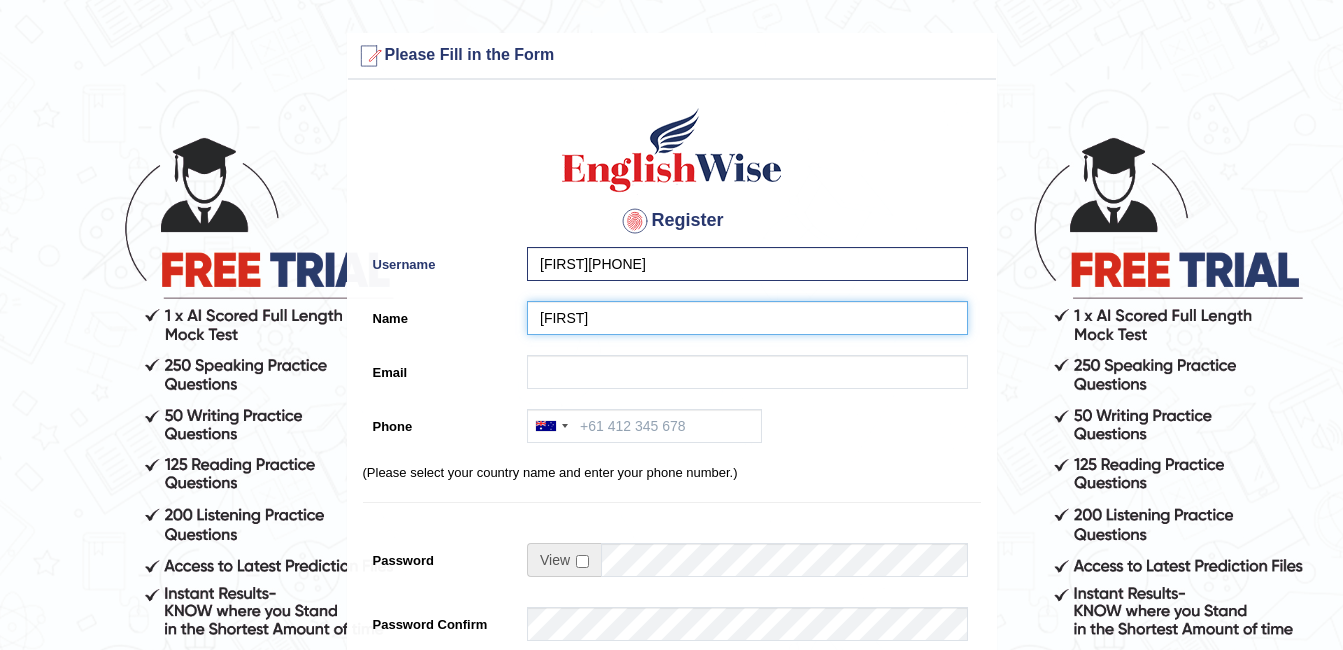 type on "[LAST]" 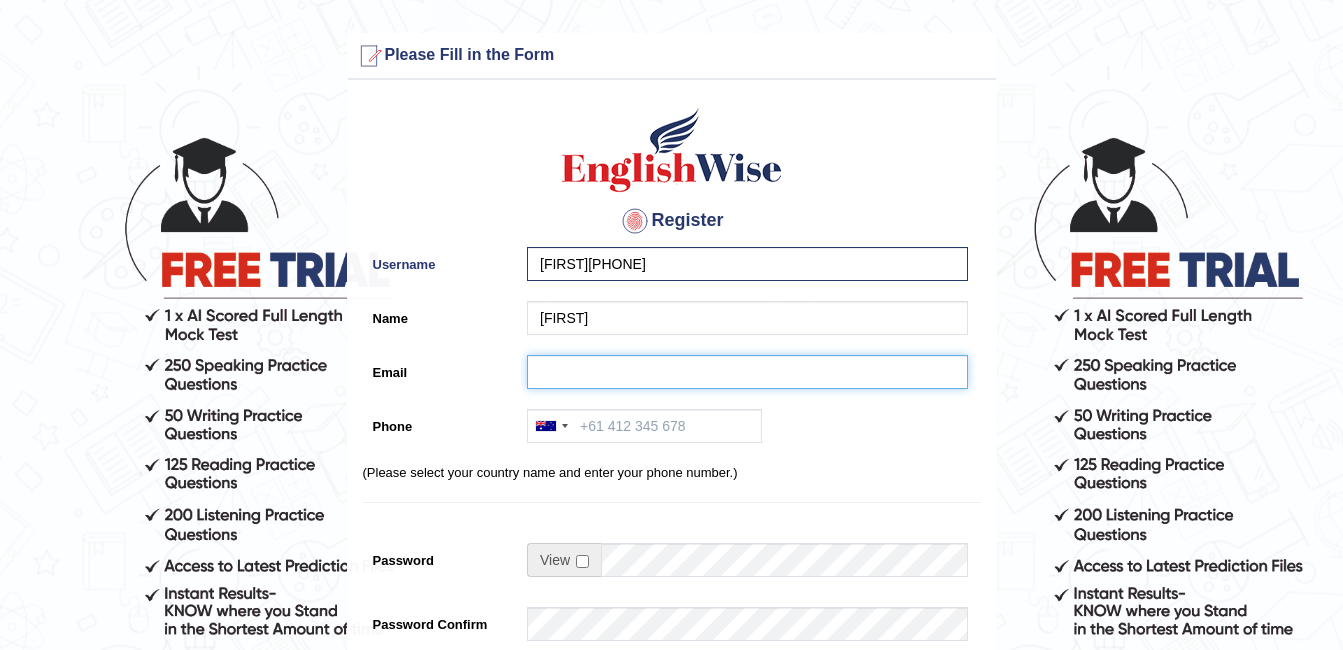 click on "Email" at bounding box center (747, 372) 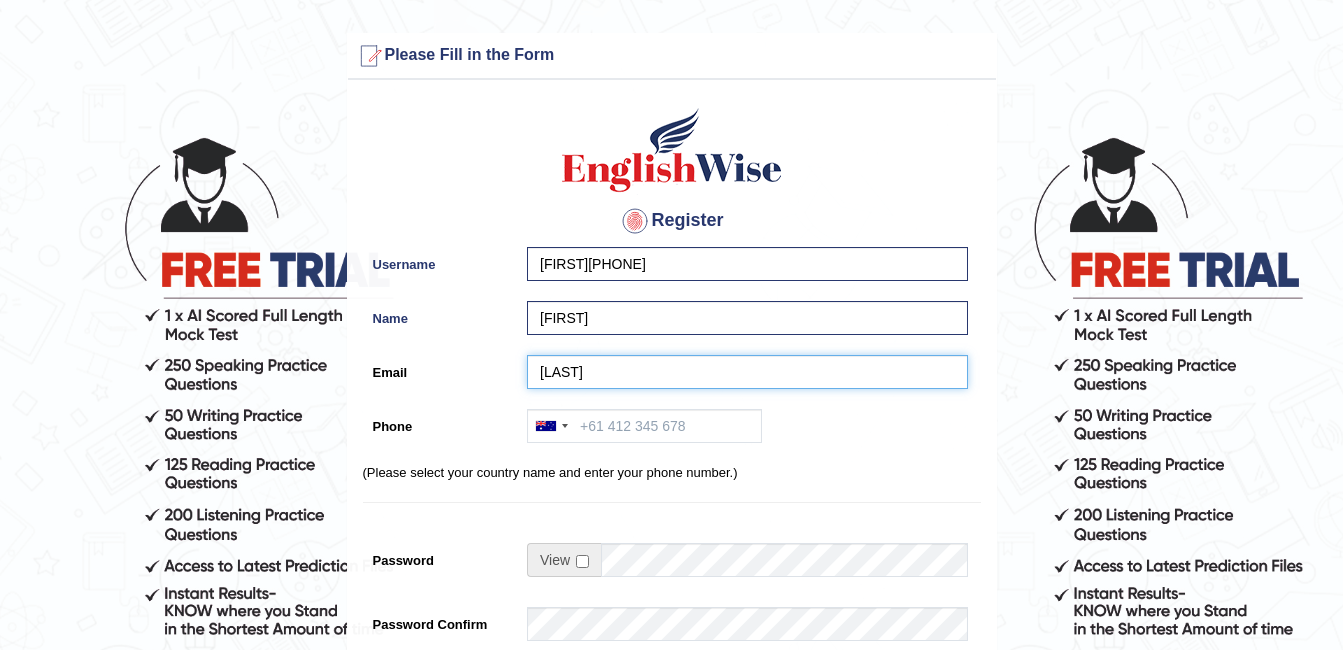 type on "lmarsh1709@yahoo.com" 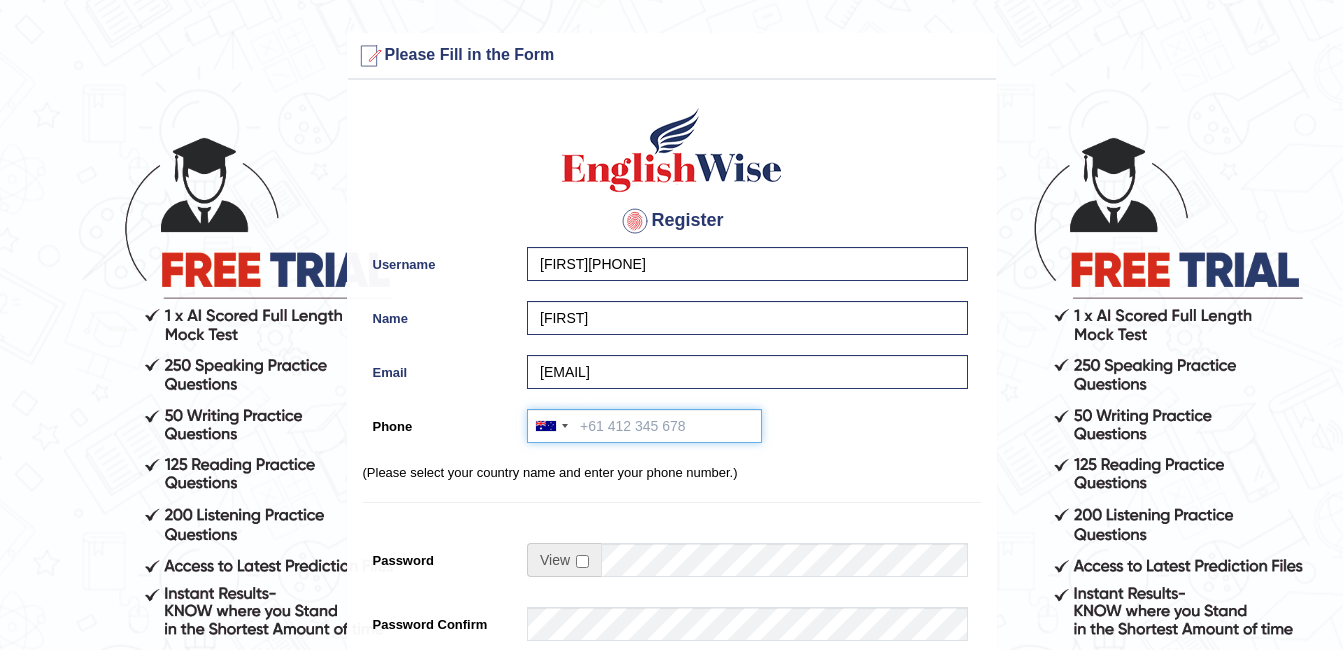 click on "Phone" at bounding box center (644, 426) 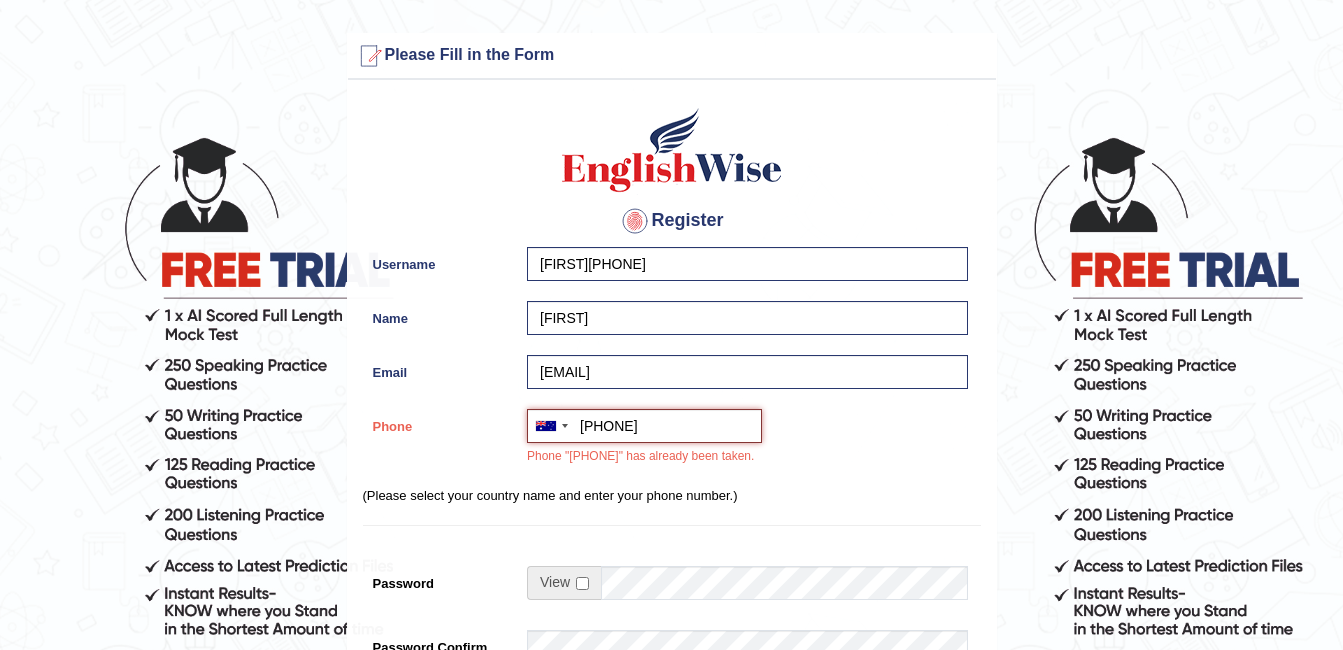 click on "+61466387006" at bounding box center [644, 426] 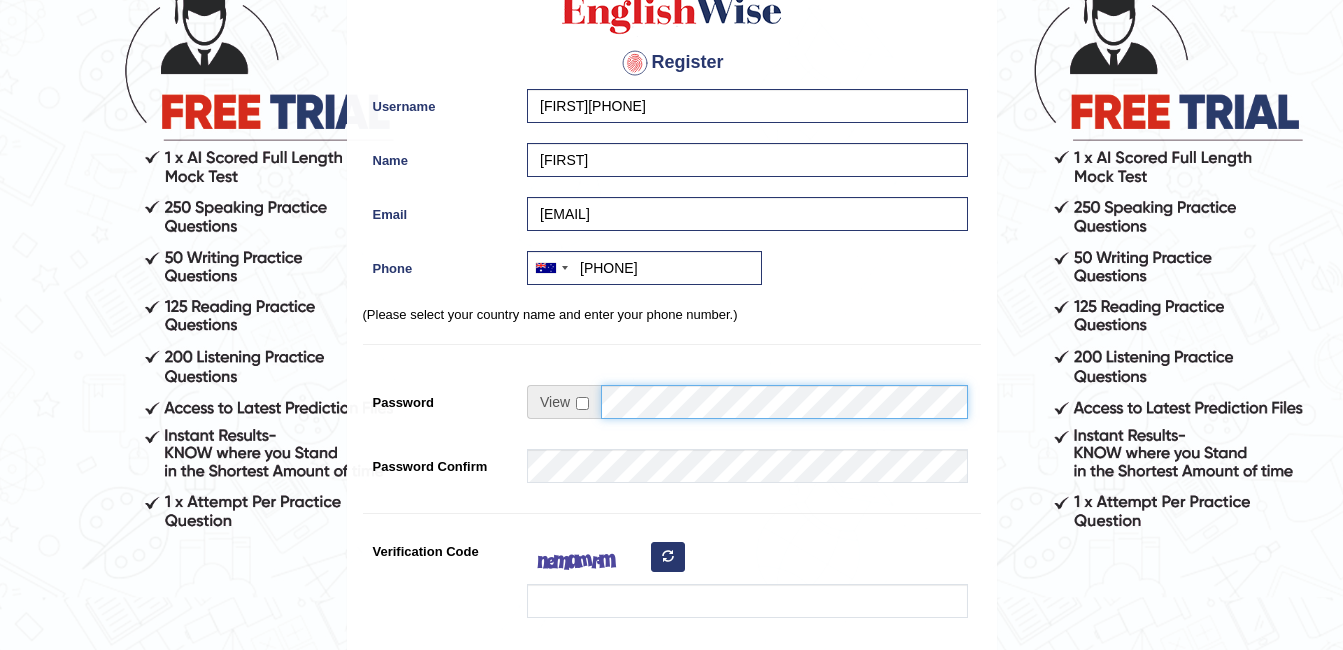scroll, scrollTop: 160, scrollLeft: 0, axis: vertical 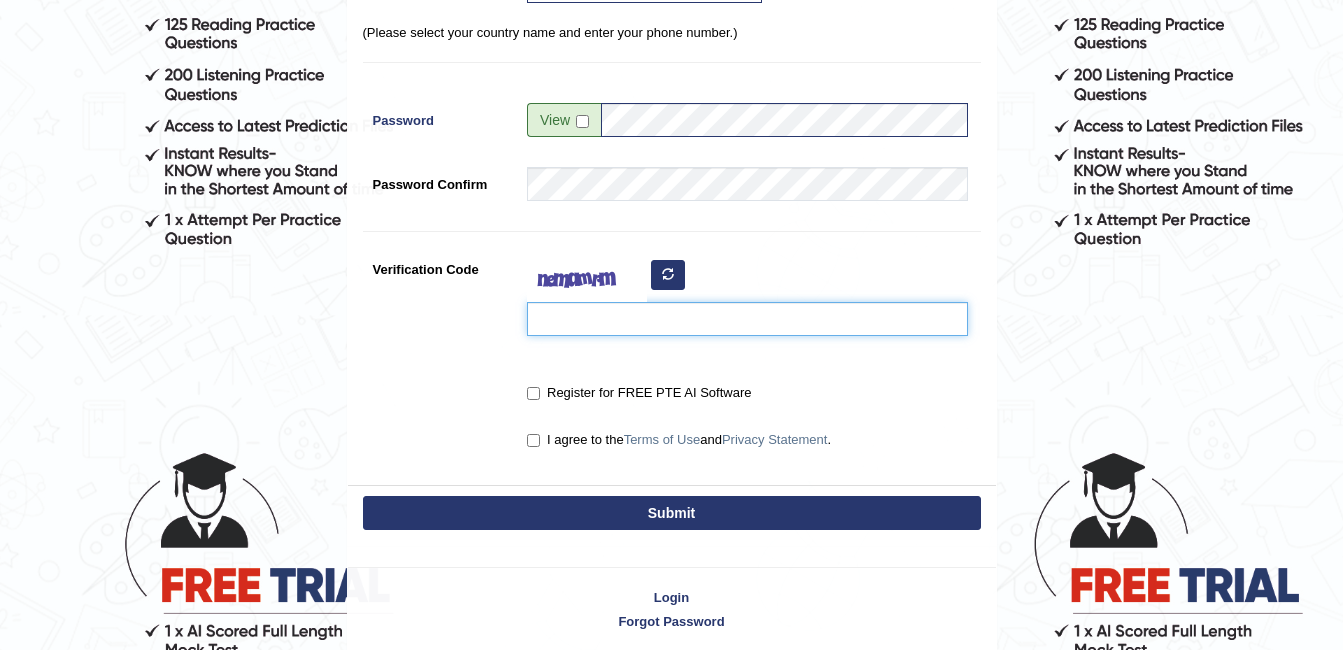 click on "Verification Code" at bounding box center (747, 319) 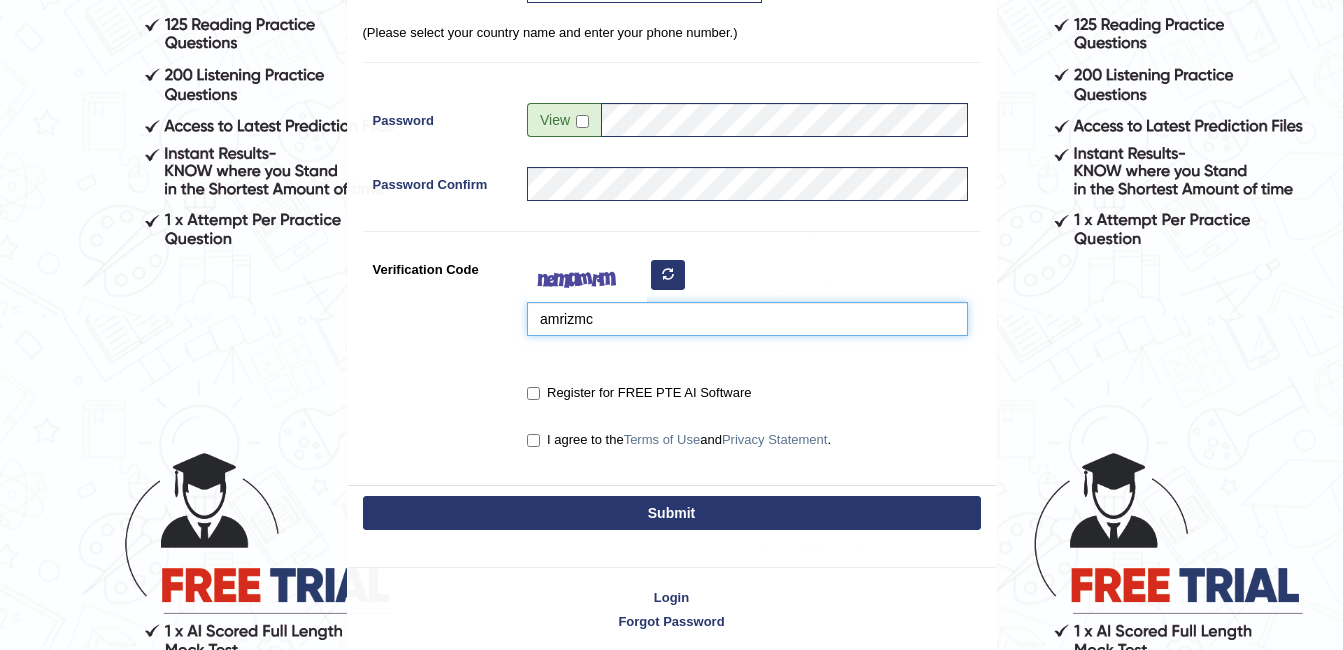 type on "amrizmc" 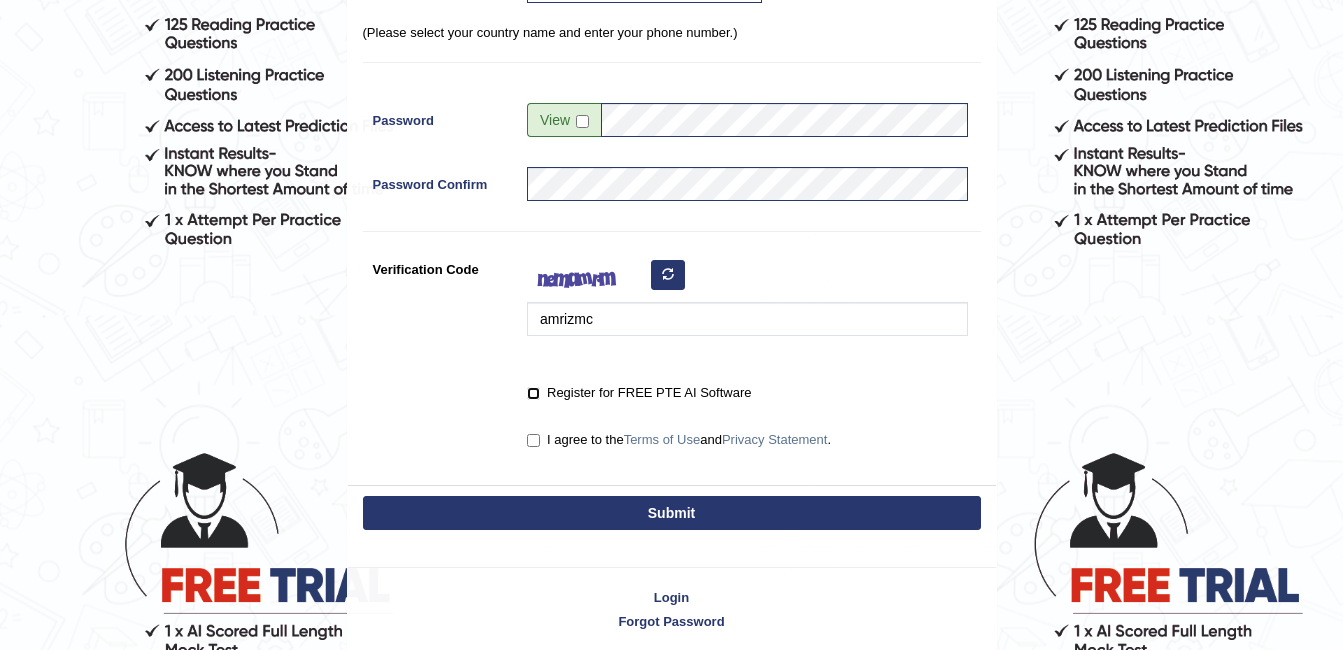 click on "Register for FREE PTE AI Software" at bounding box center (533, 393) 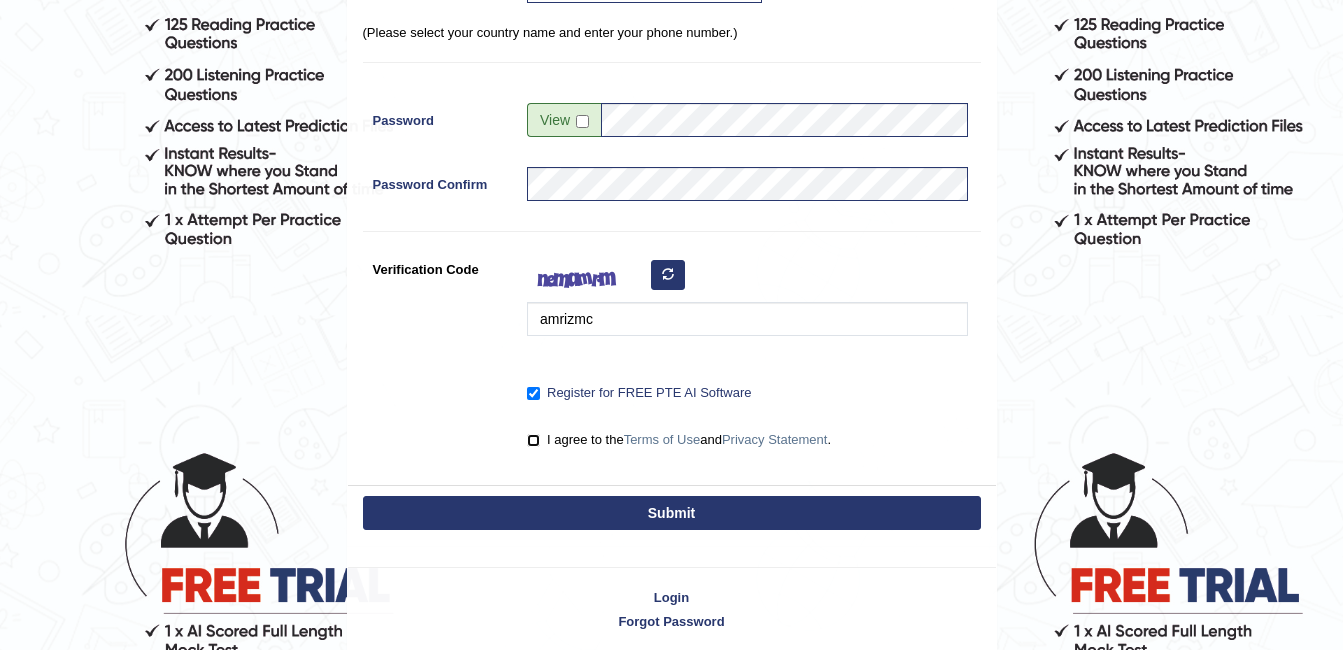 click on "I agree to the  Terms of Use  and  Privacy Statement ." at bounding box center [533, 440] 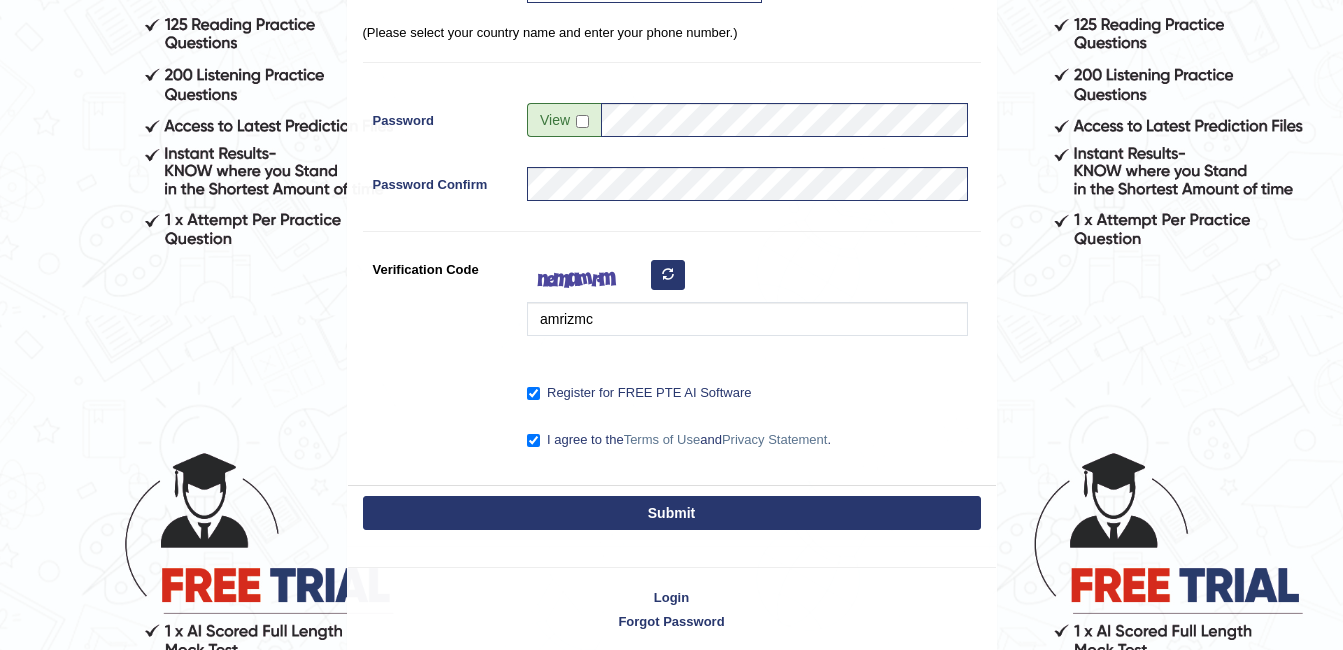 click on "Submit" at bounding box center [672, 515] 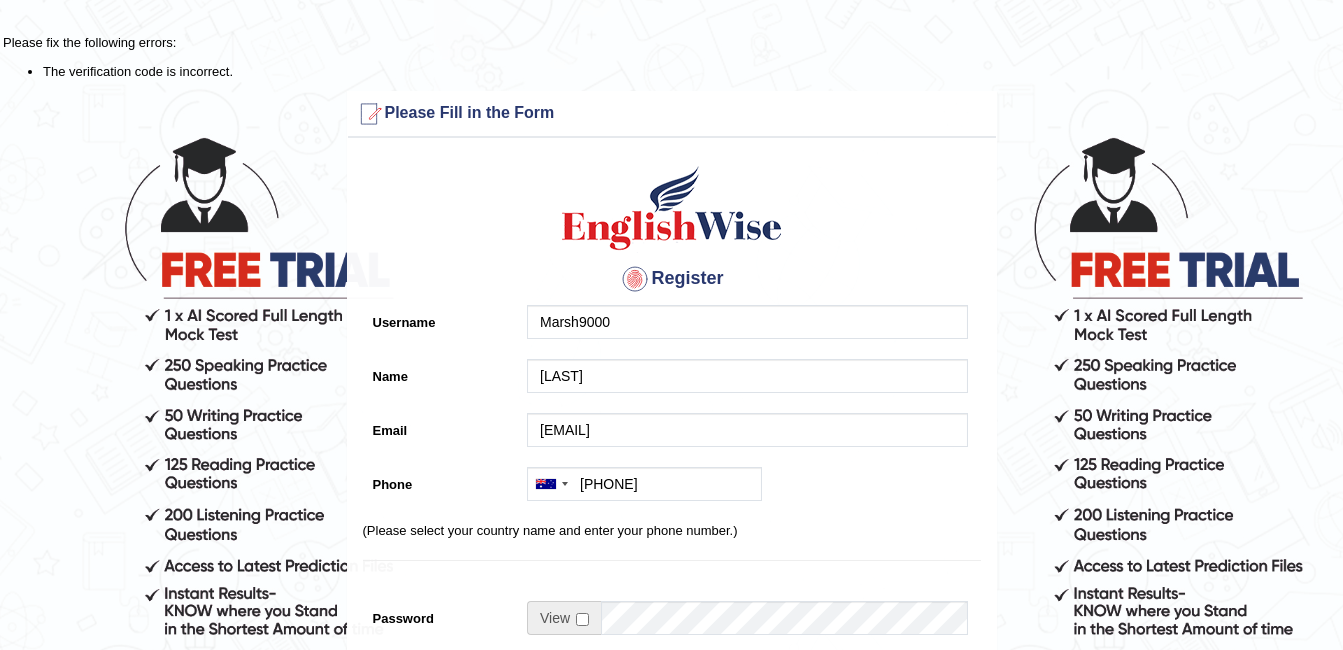 scroll, scrollTop: 0, scrollLeft: 0, axis: both 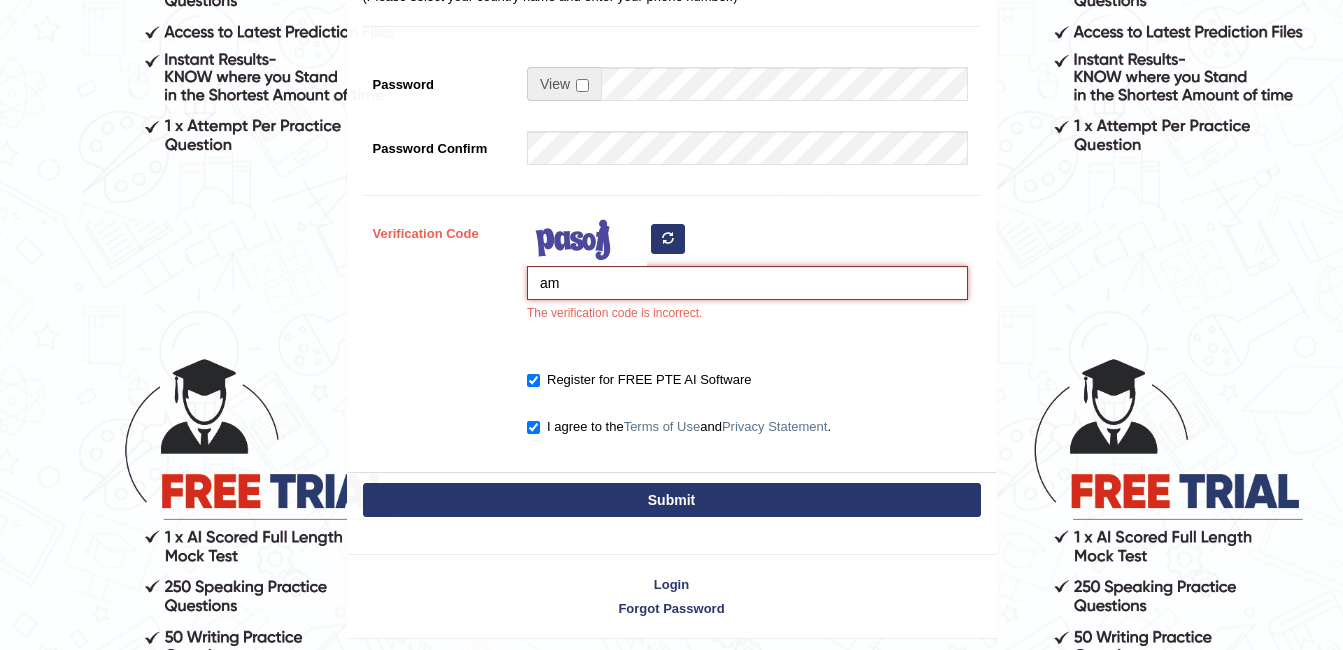 type on "a" 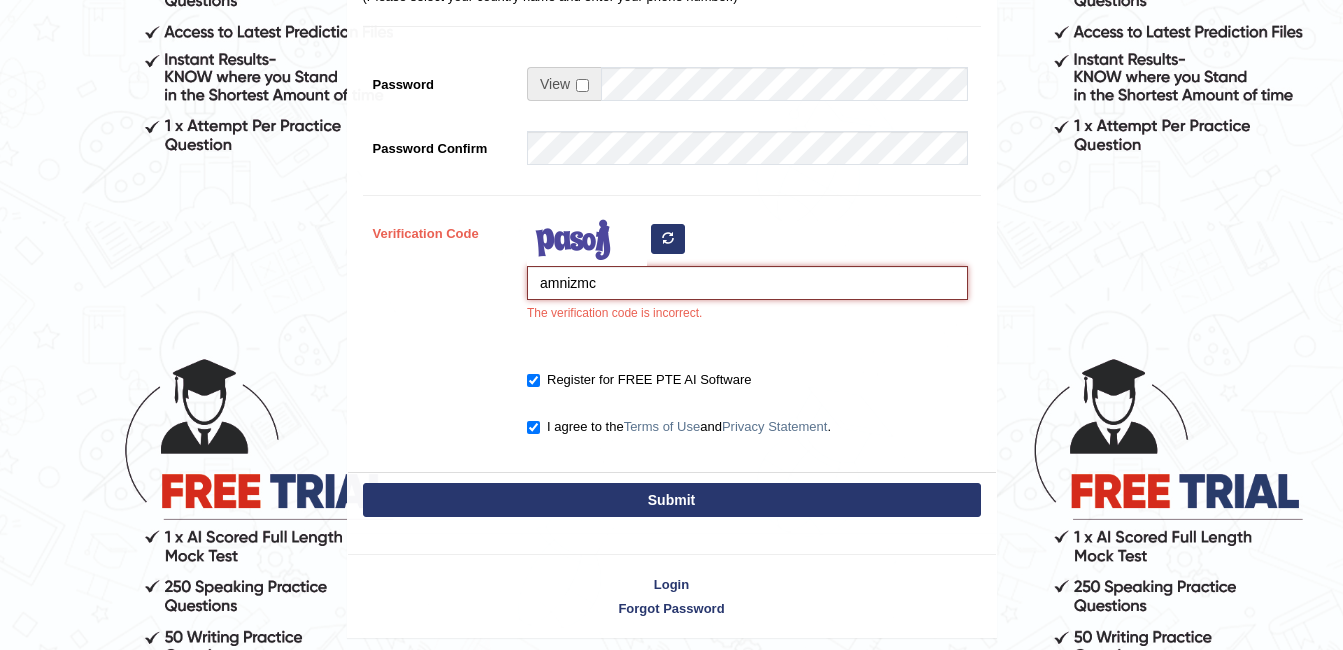 type on "amnizmc" 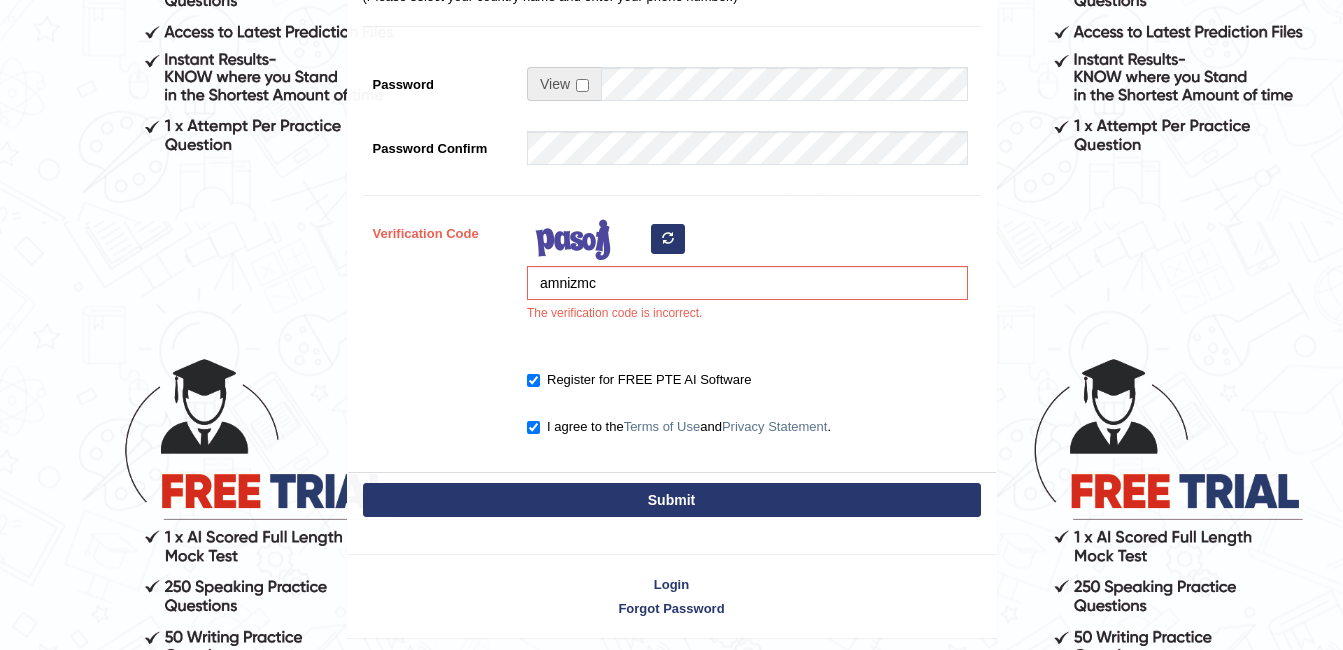 click on "Submit" at bounding box center (672, 500) 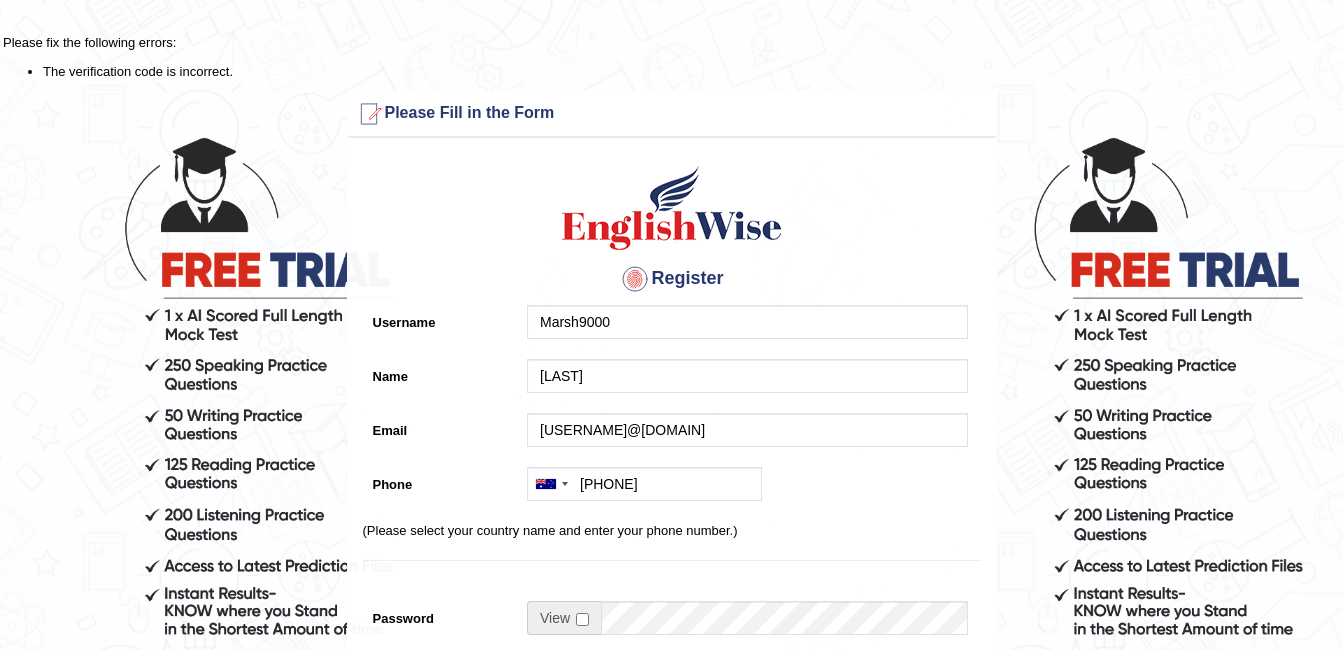 scroll, scrollTop: 0, scrollLeft: 0, axis: both 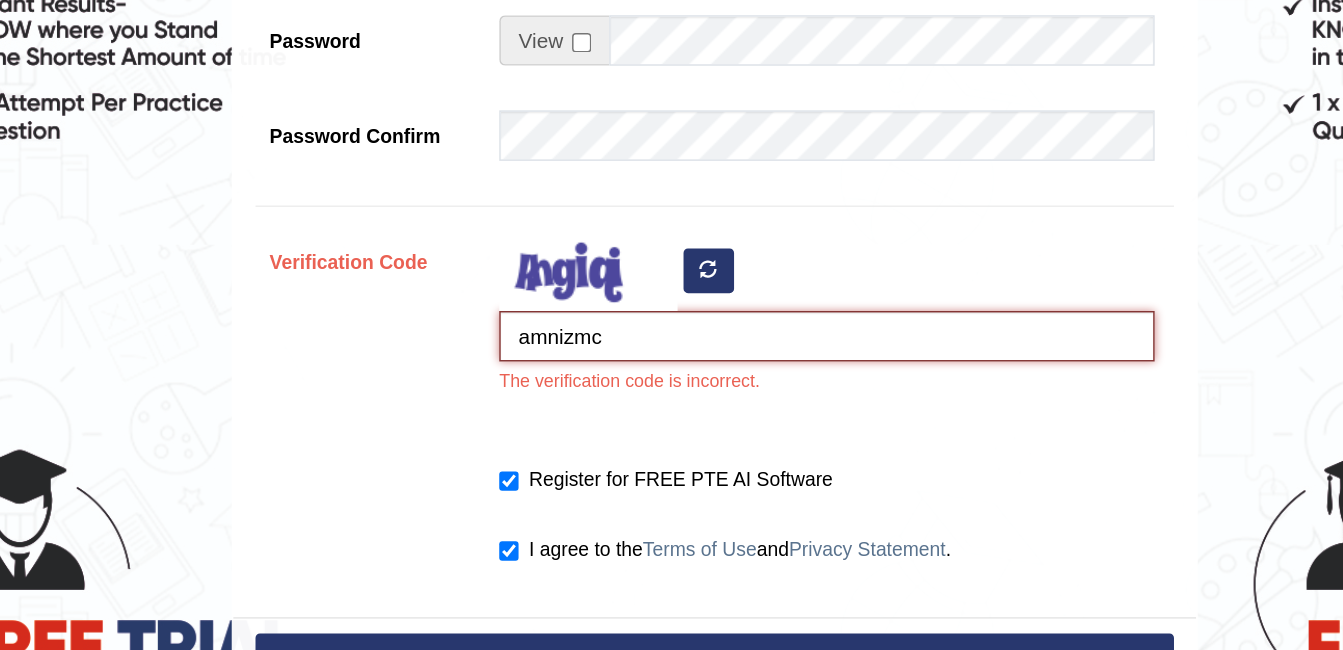click on "amnizmc" at bounding box center [747, 310] 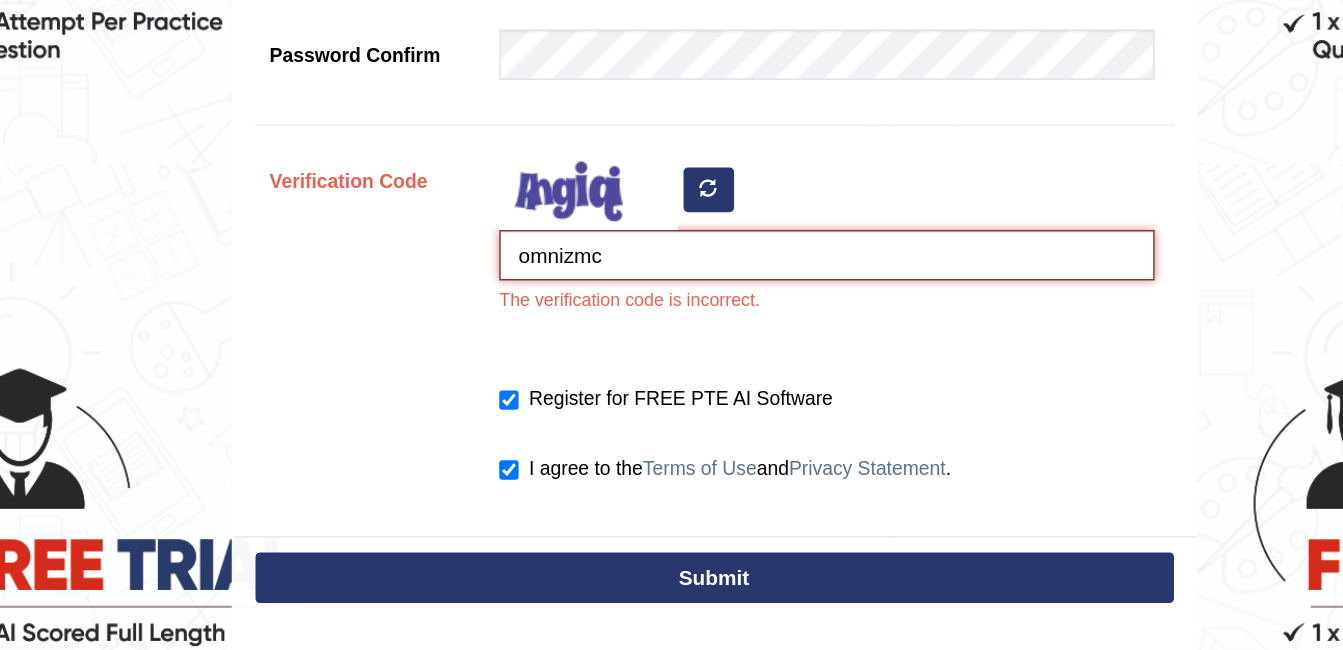 scroll, scrollTop: 604, scrollLeft: 0, axis: vertical 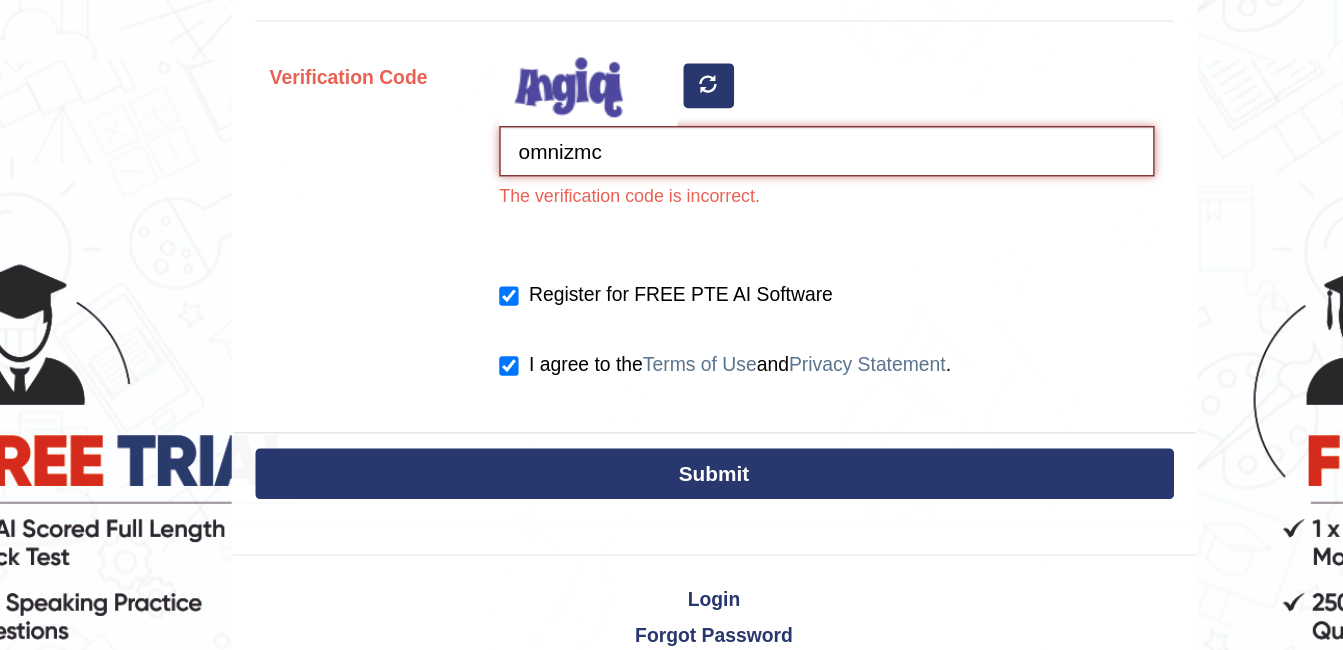 type on "omnizmc" 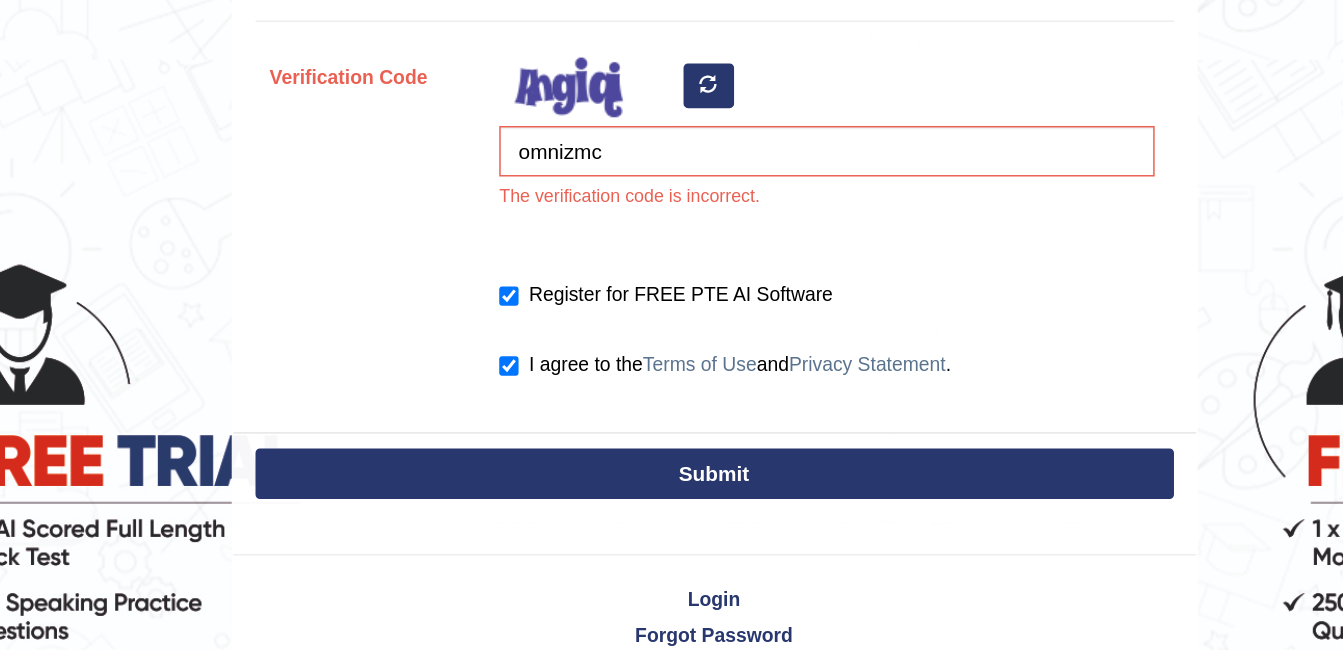click on "Submit" at bounding box center [672, 430] 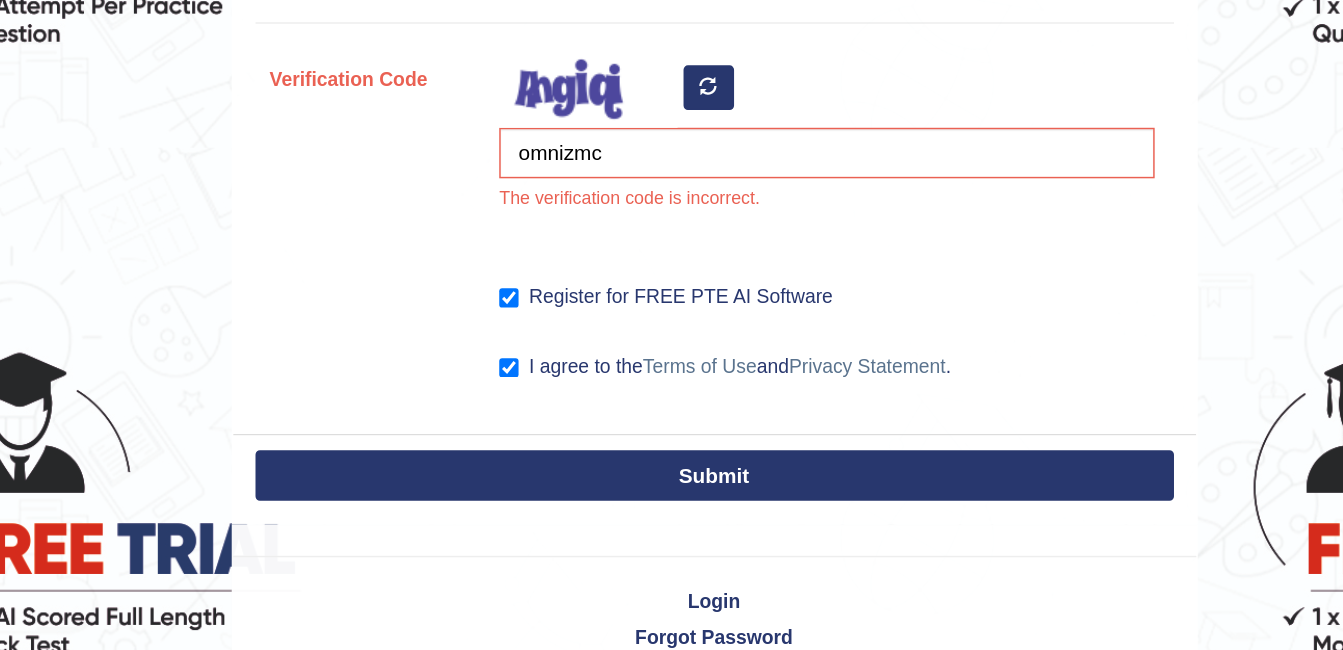 scroll, scrollTop: 545, scrollLeft: 0, axis: vertical 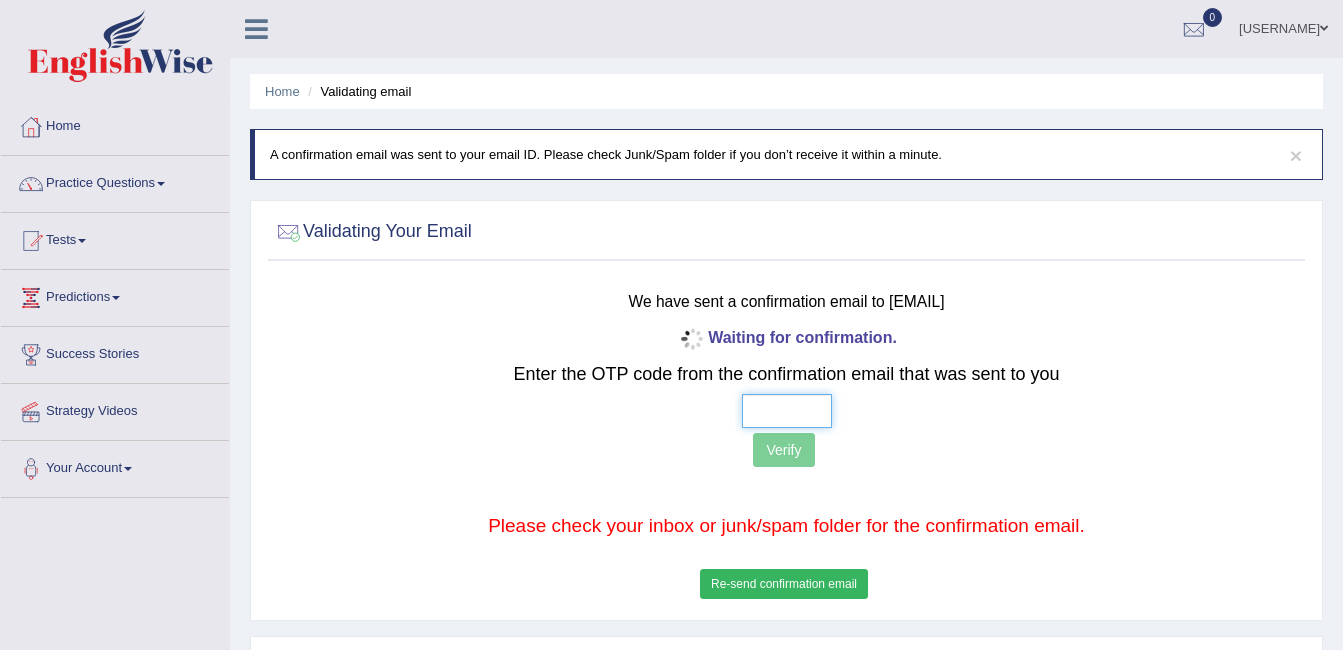 click at bounding box center (787, 411) 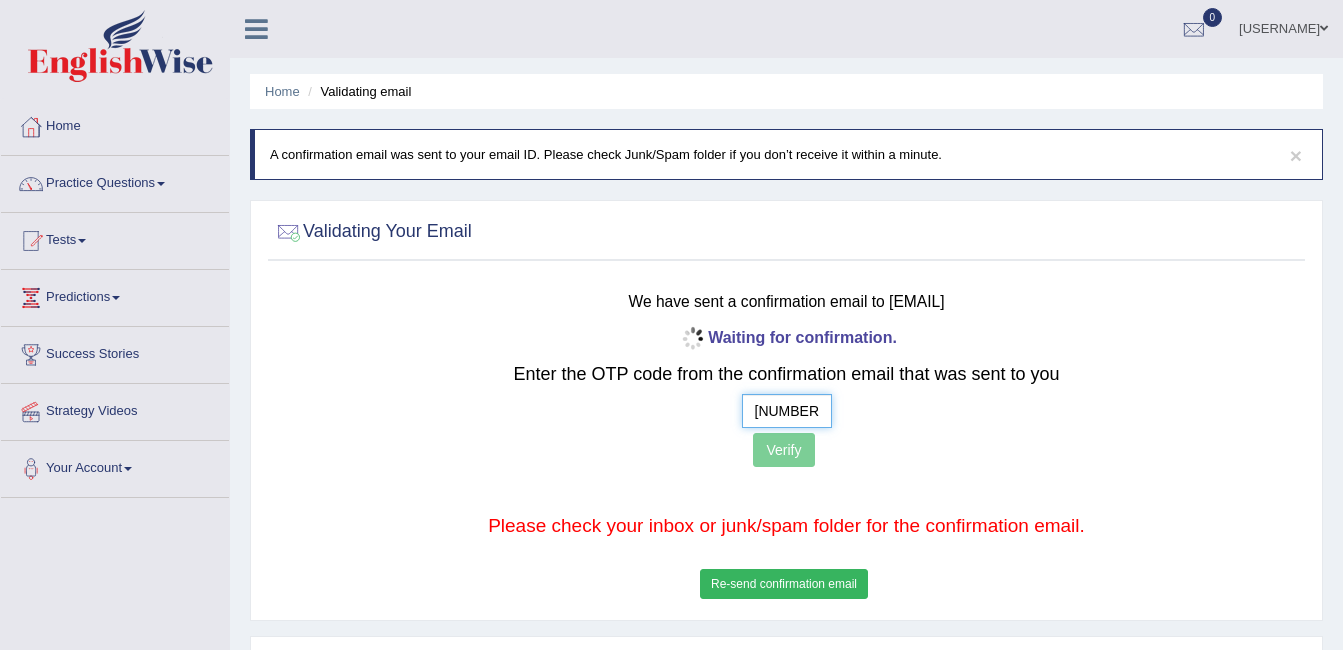 type on "[NUMBER] [NUMBER] [NUMBER] [NUMBER]" 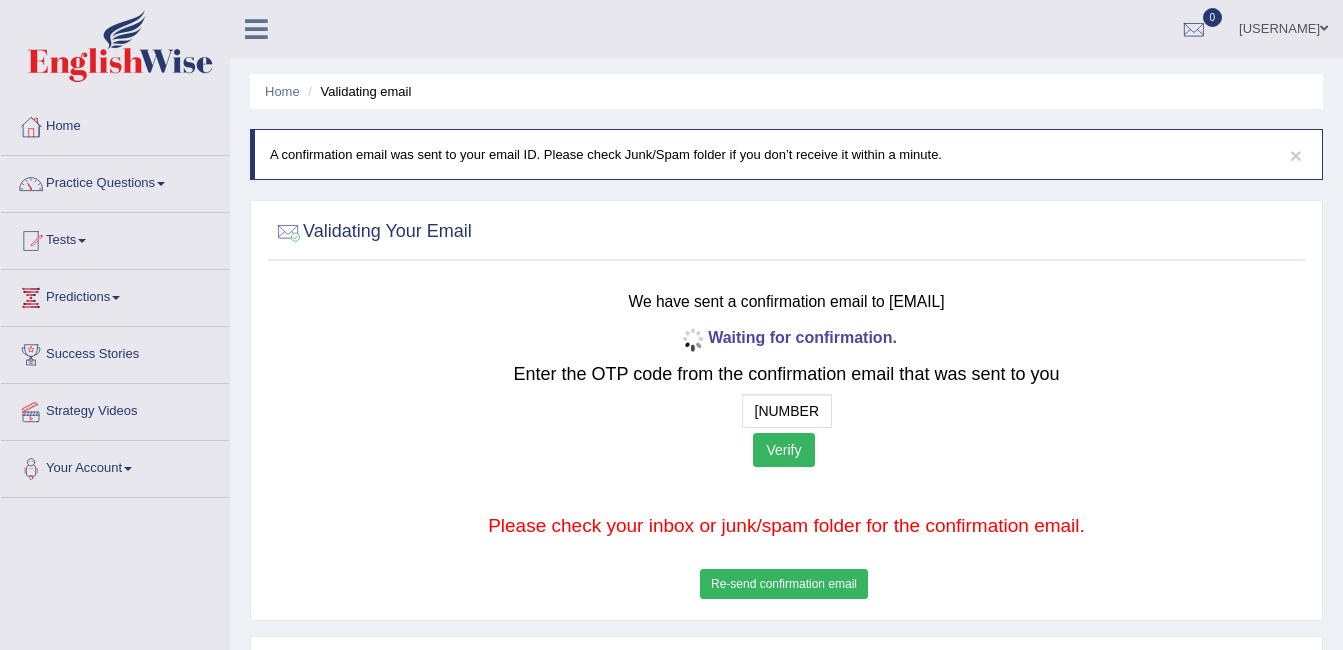 click on "Verify" at bounding box center (783, 450) 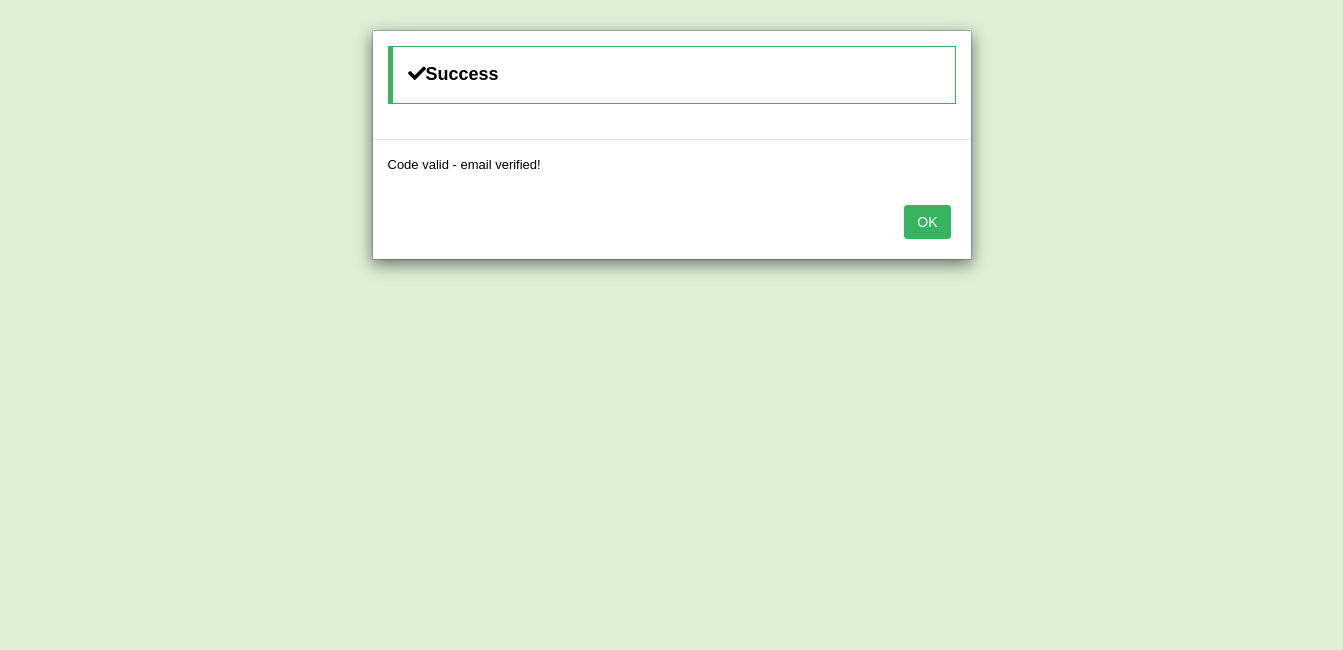 click on "OK" at bounding box center (927, 222) 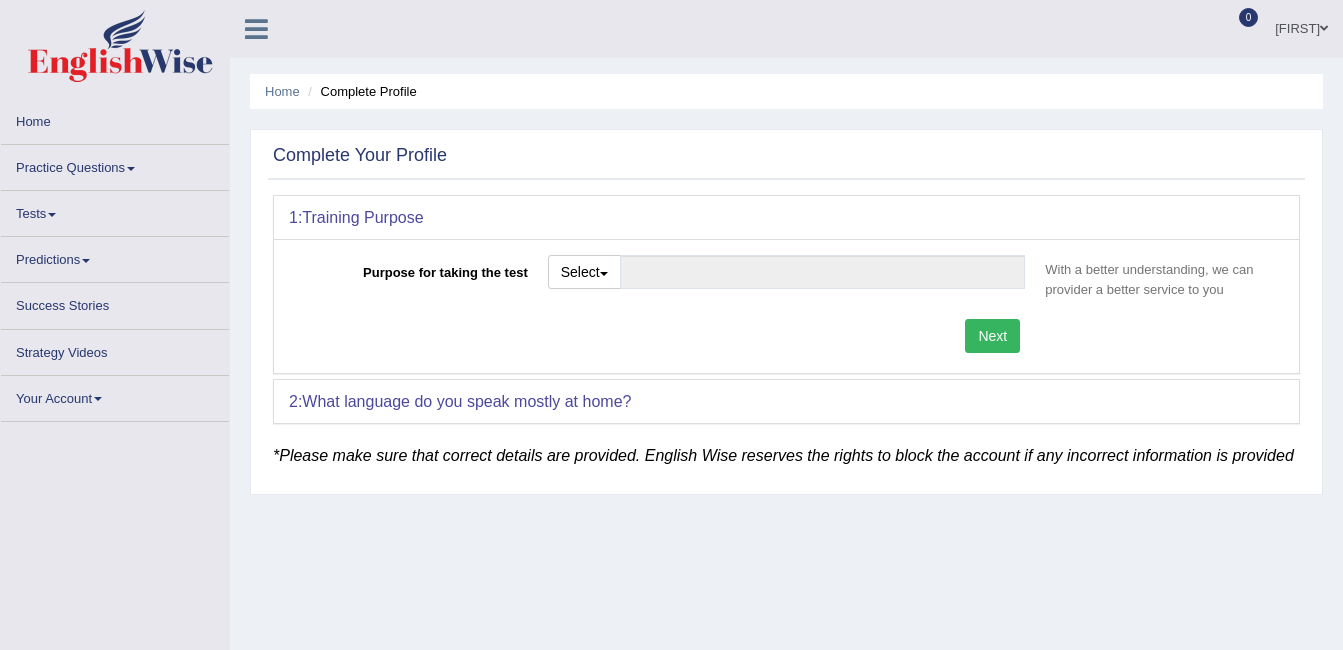 scroll, scrollTop: 0, scrollLeft: 0, axis: both 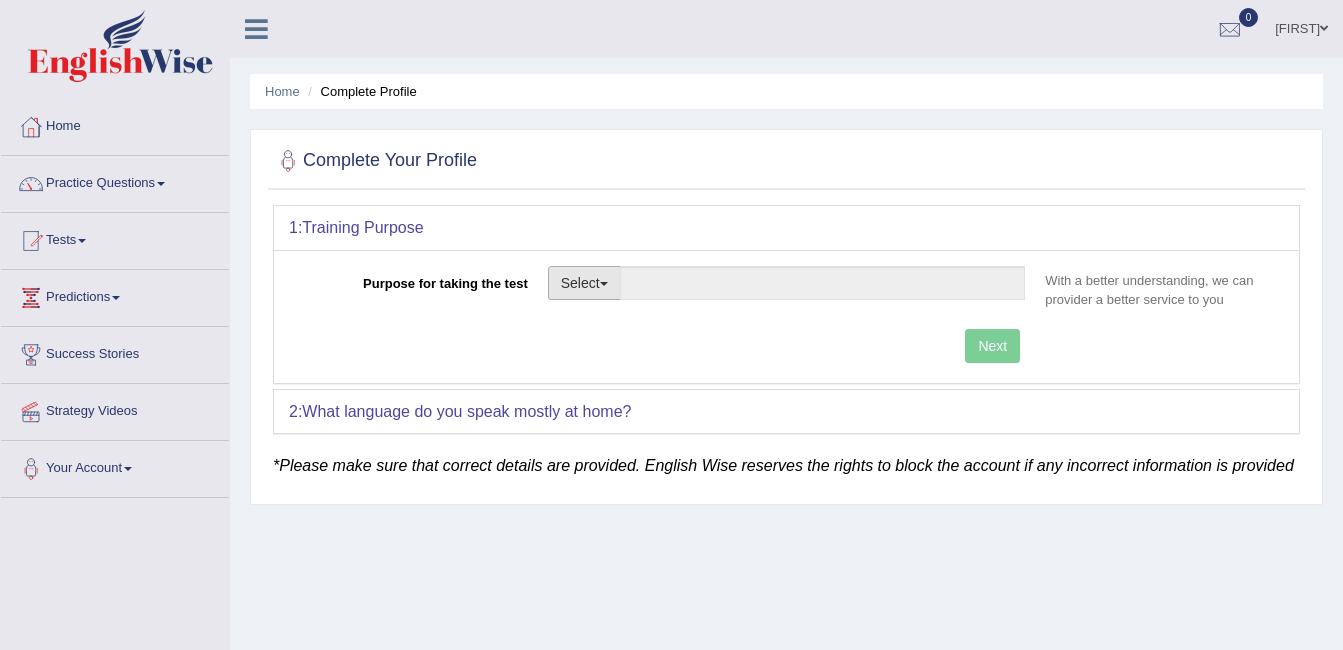 click at bounding box center [604, 284] 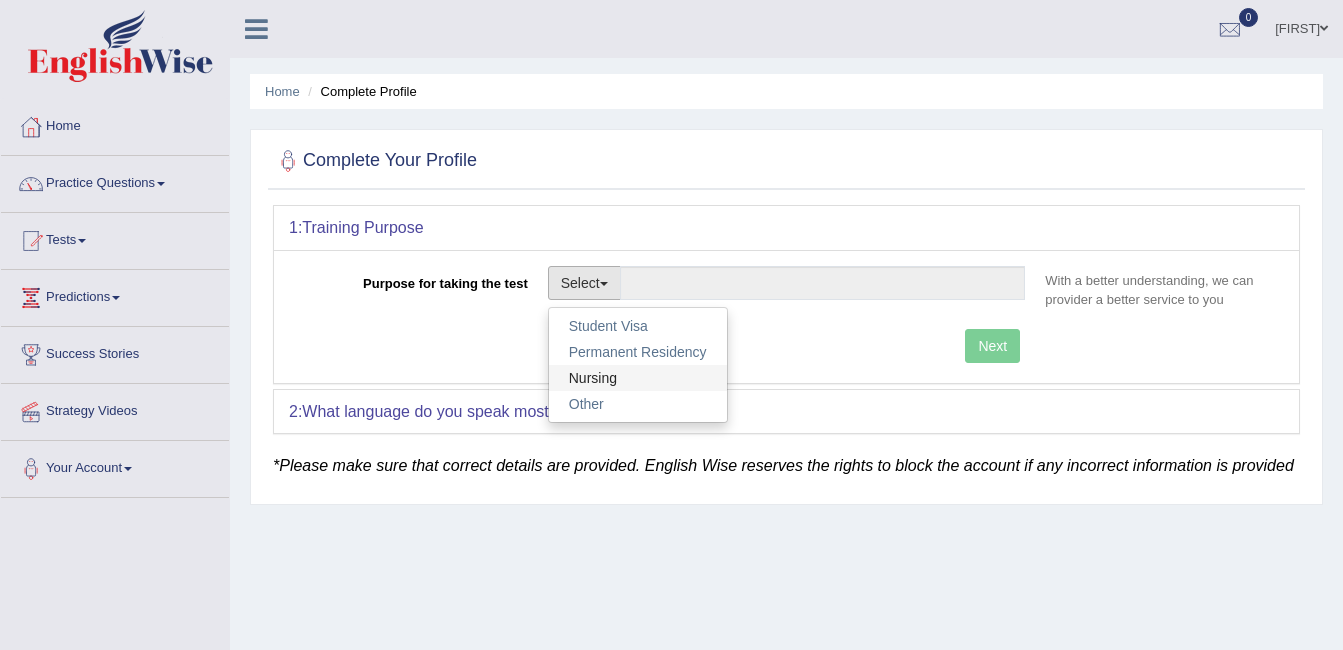click on "Nursing" at bounding box center [638, 378] 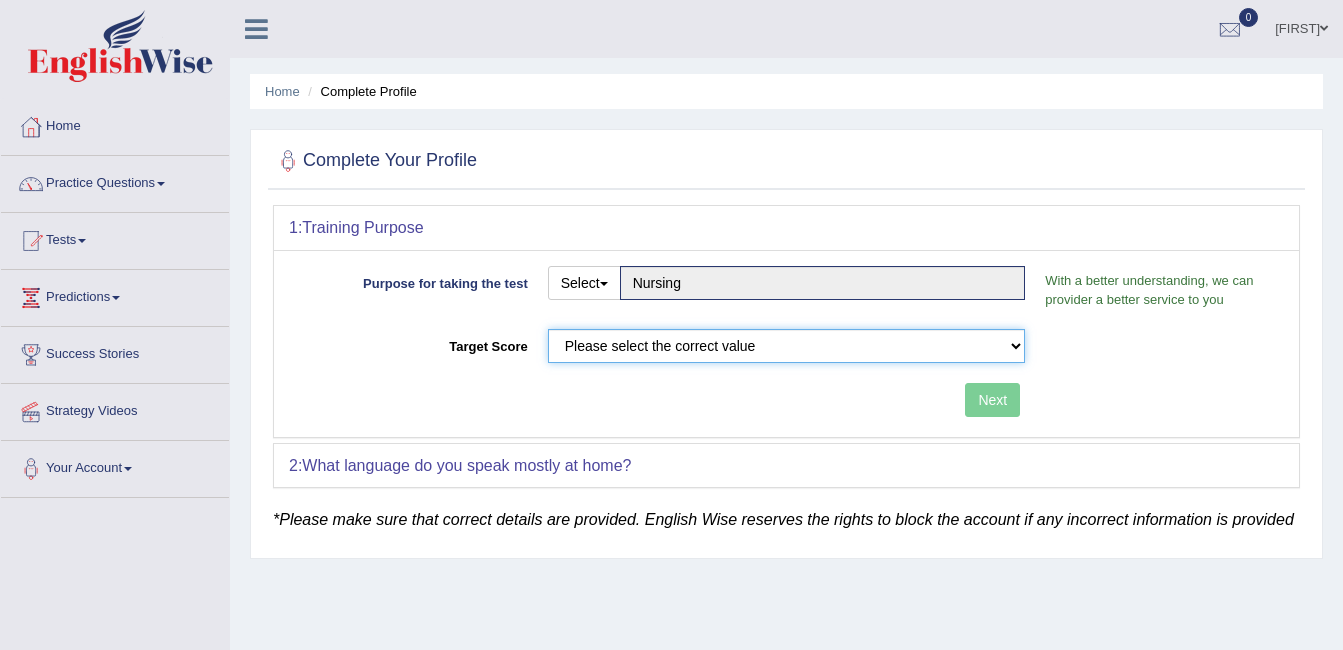 click on "Please select the correct value
50 (6 bands)
58 (6.5 bands)
65 (7 bands)
79 (8 bands)" at bounding box center (787, 346) 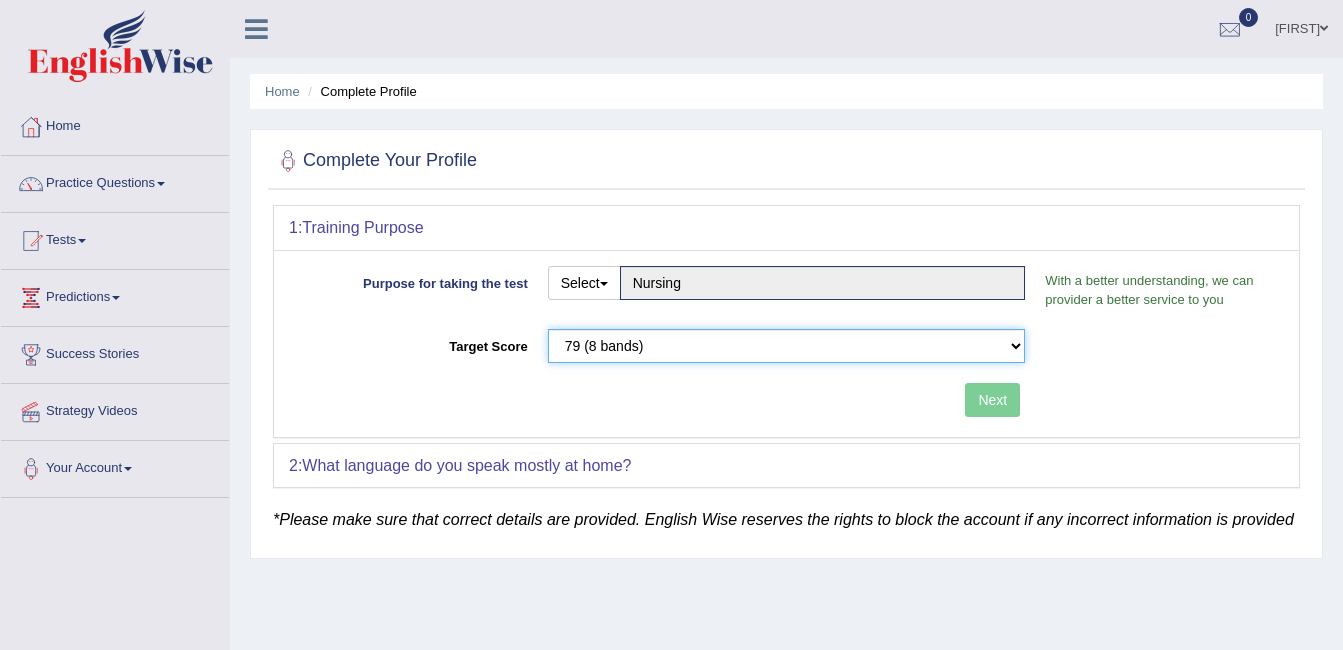 click on "Please select the correct value
50 (6 bands)
58 (6.5 bands)
65 (7 bands)
79 (8 bands)" at bounding box center [787, 346] 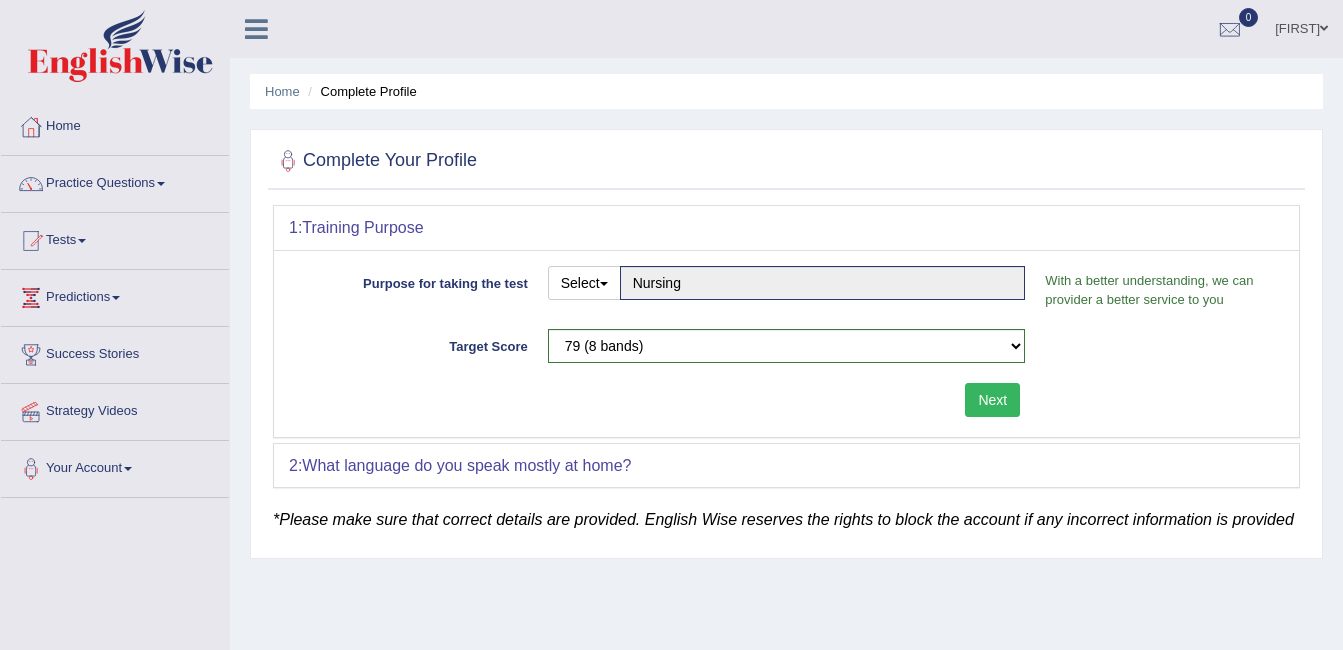 click on "Next" at bounding box center (992, 400) 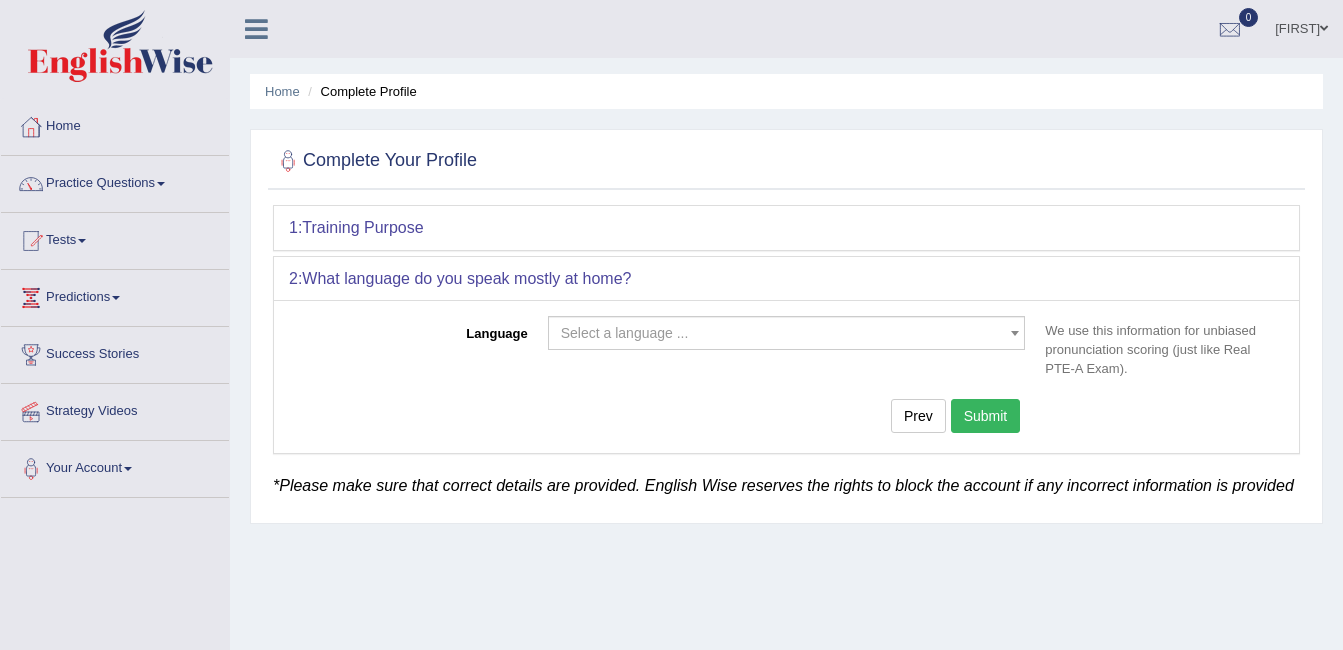 click on "1:  Training Purpose" at bounding box center [786, 228] 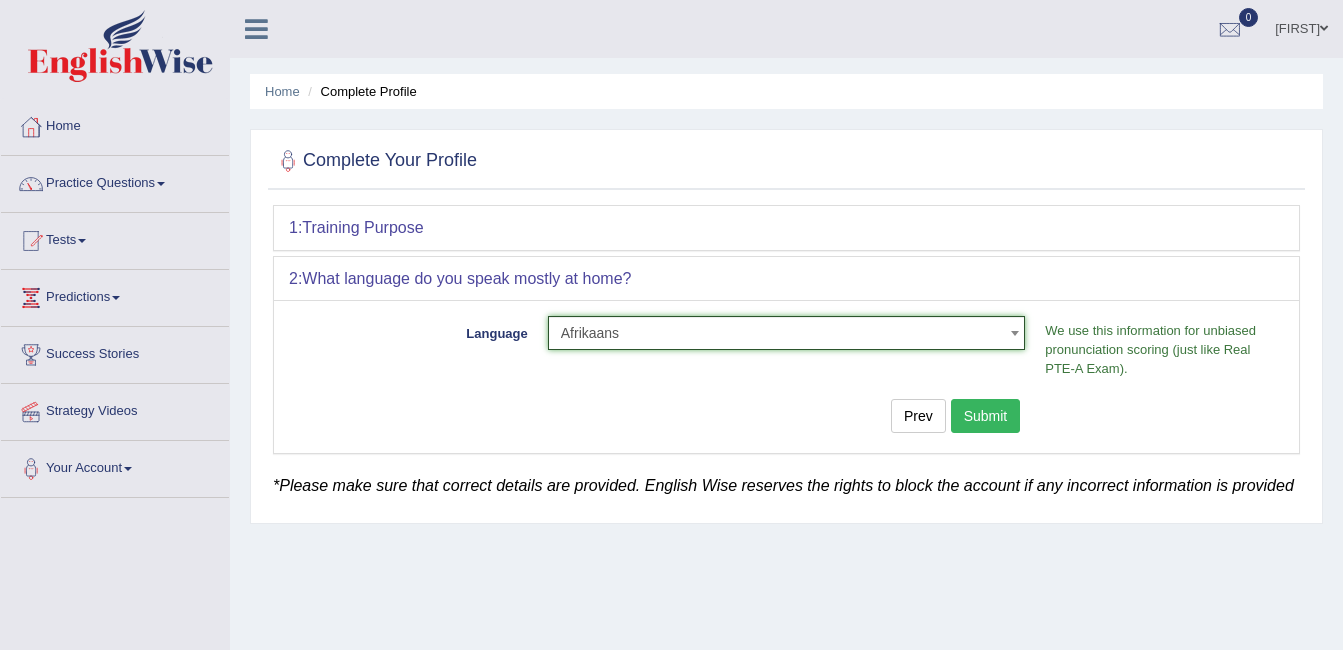 click at bounding box center [1015, 333] 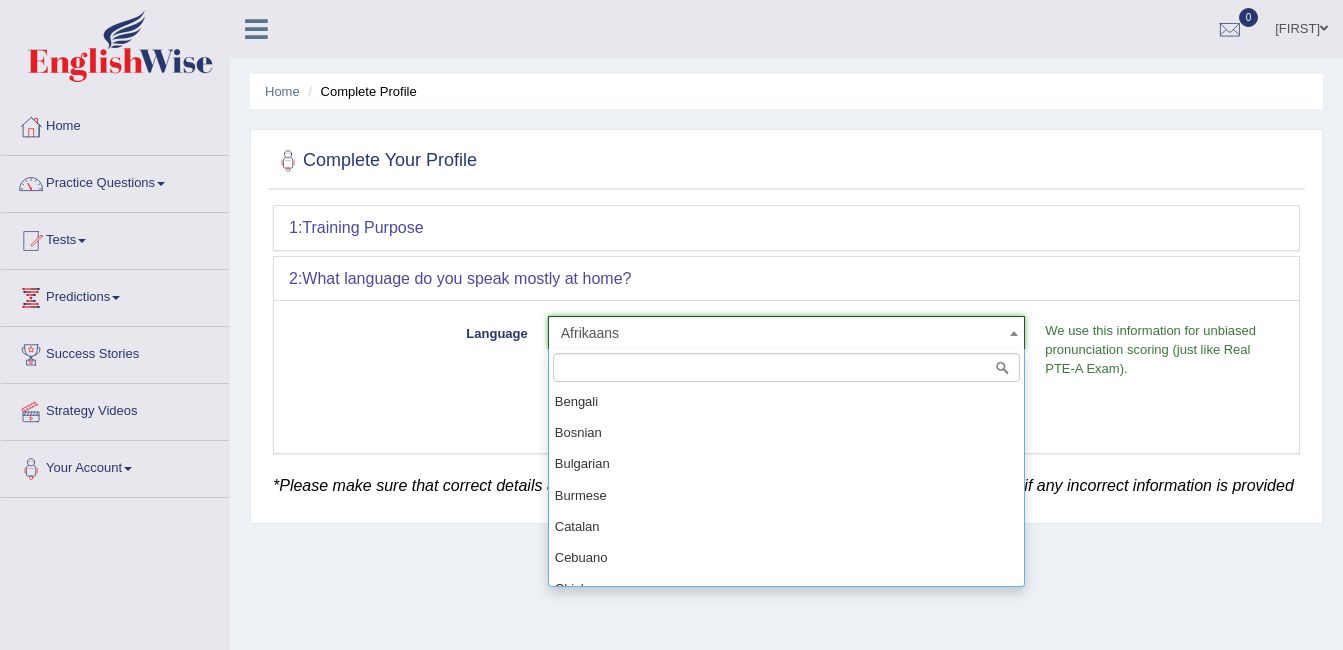 scroll, scrollTop: 333, scrollLeft: 0, axis: vertical 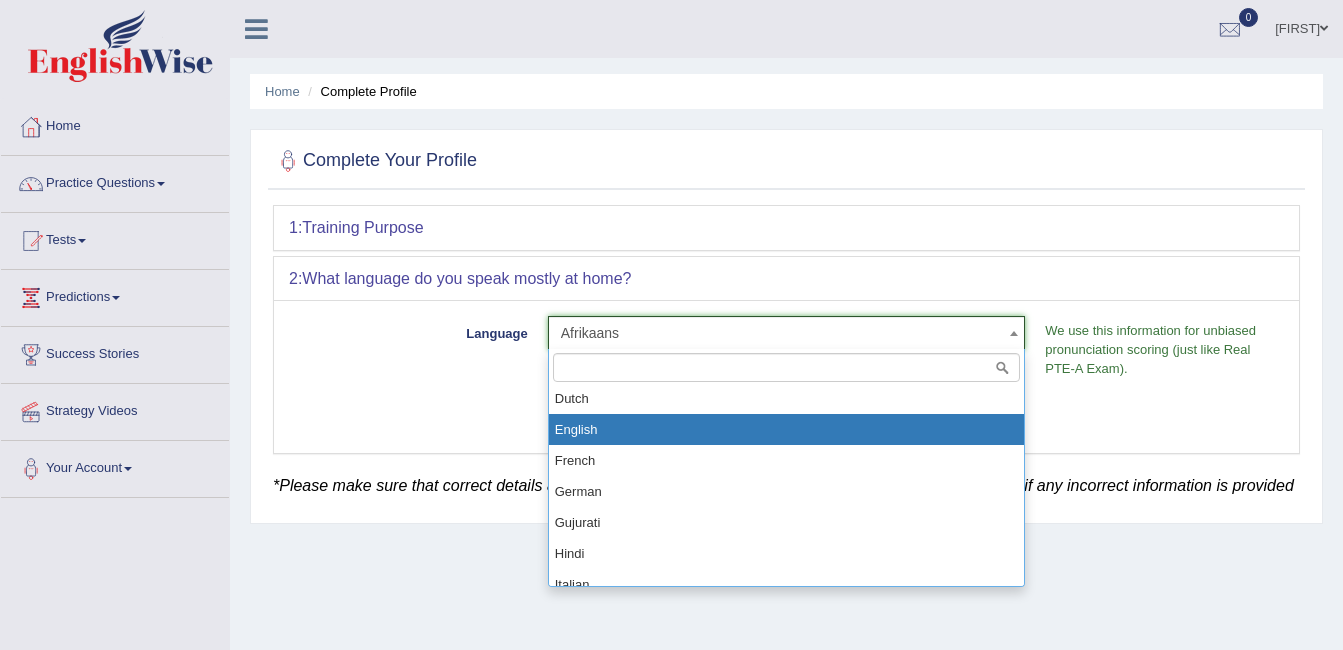 select on "English" 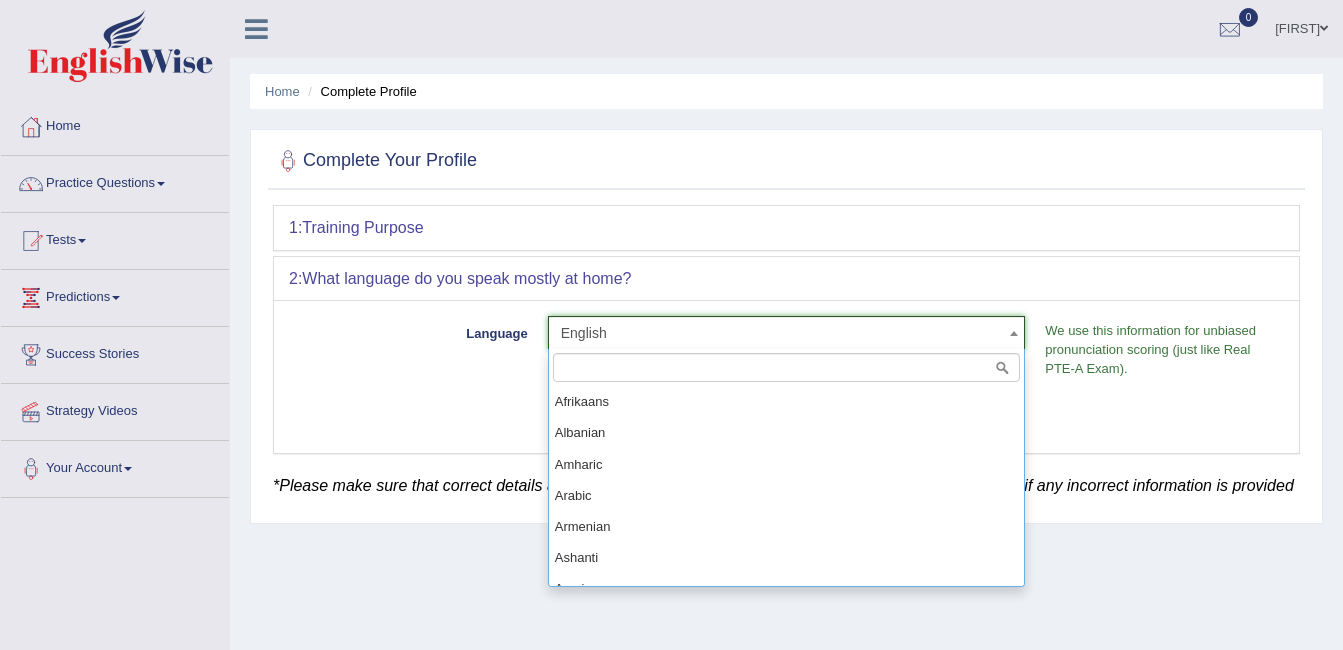 click at bounding box center [1014, 333] 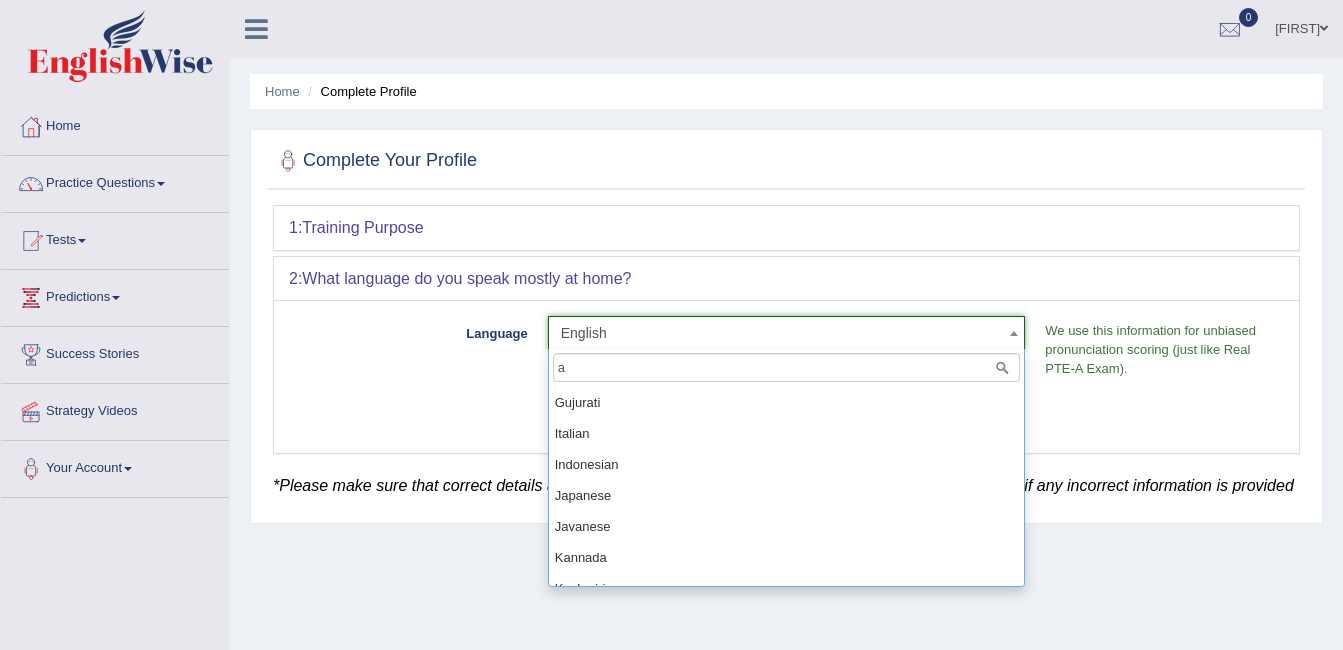scroll, scrollTop: 0, scrollLeft: 0, axis: both 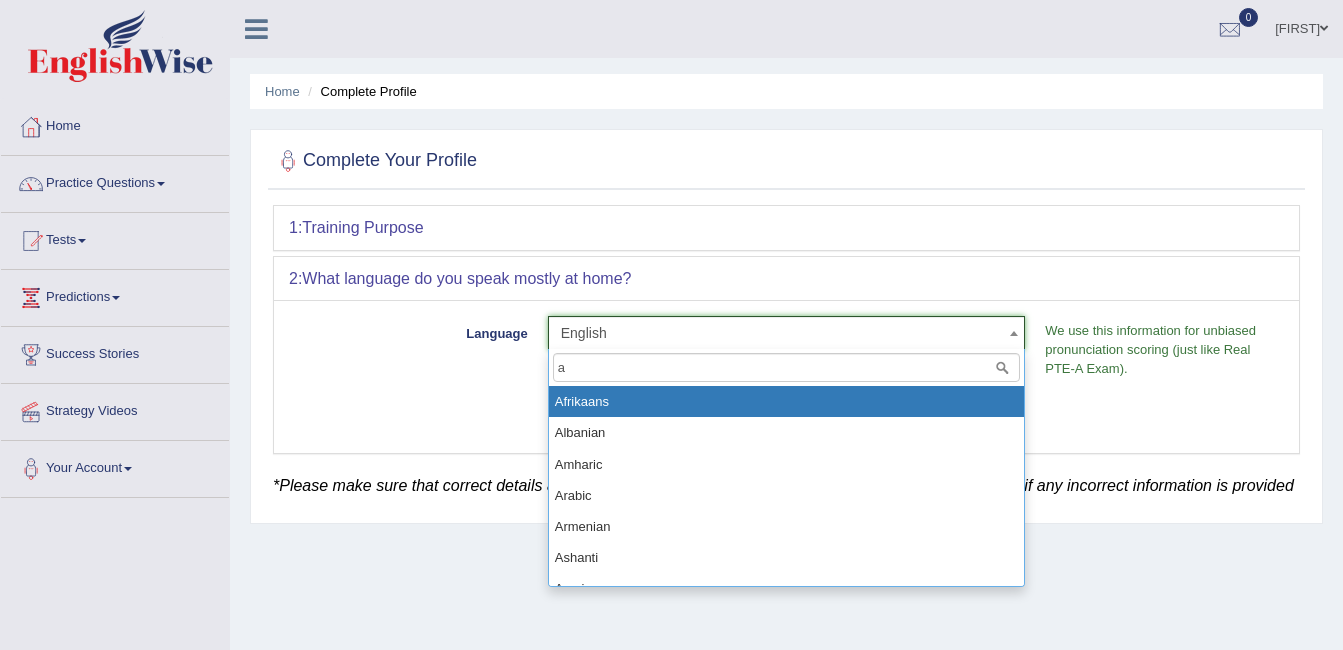 type on "a" 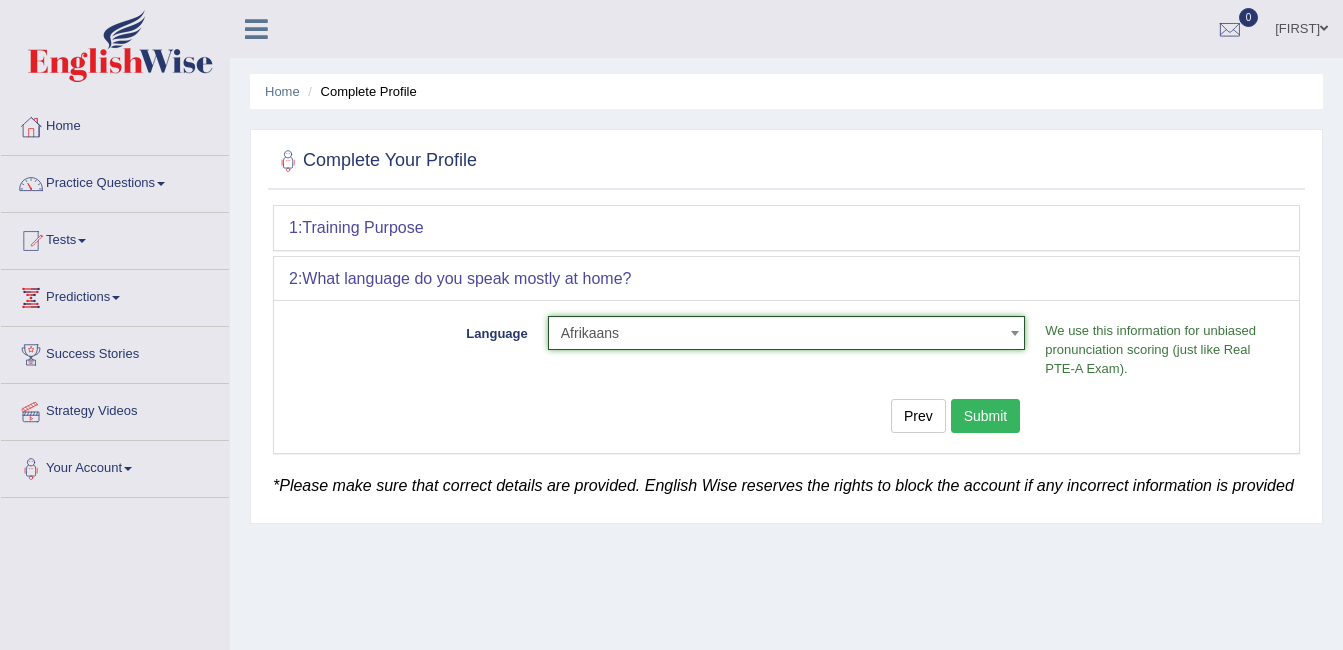 click on "Submit" at bounding box center [986, 416] 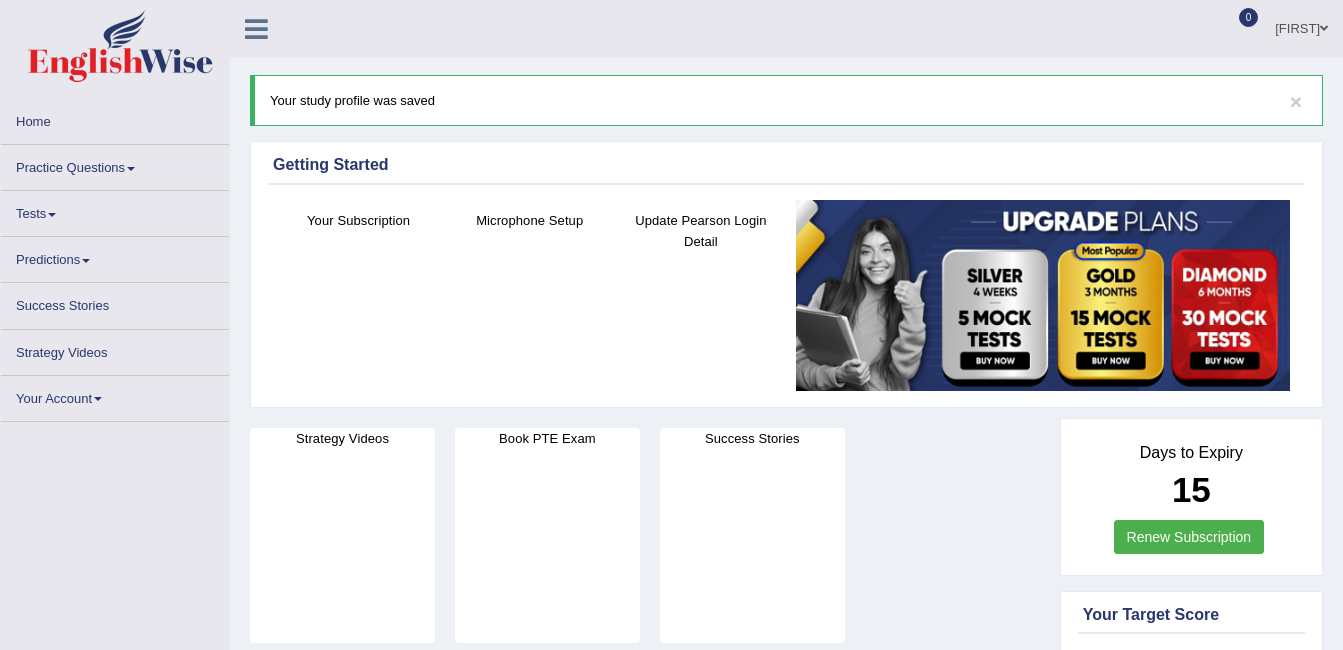 scroll, scrollTop: 0, scrollLeft: 0, axis: both 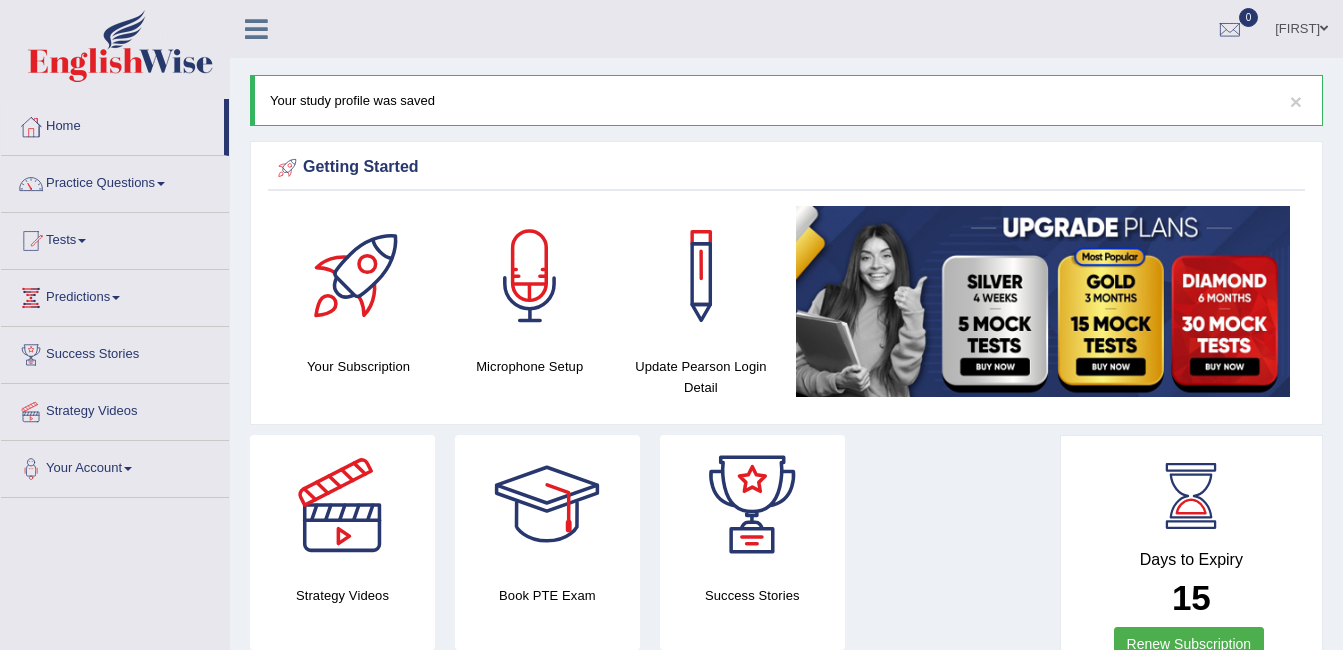 click on "Home" at bounding box center (112, 124) 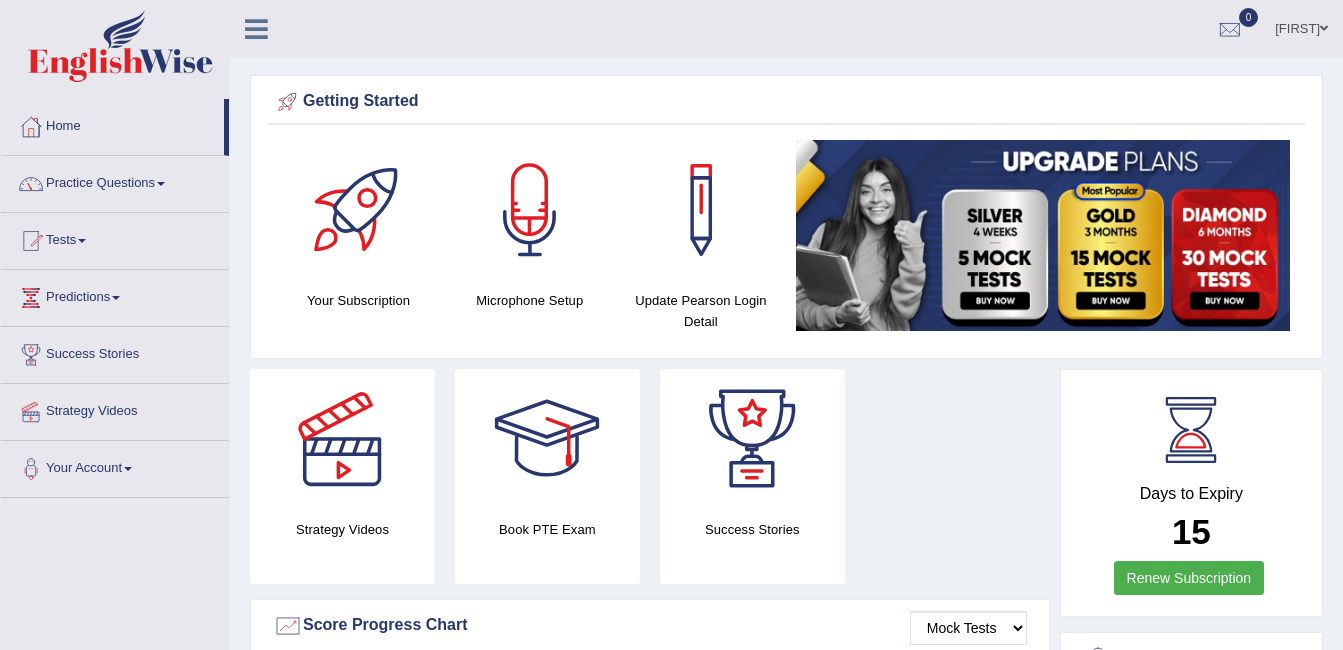 scroll, scrollTop: 0, scrollLeft: 0, axis: both 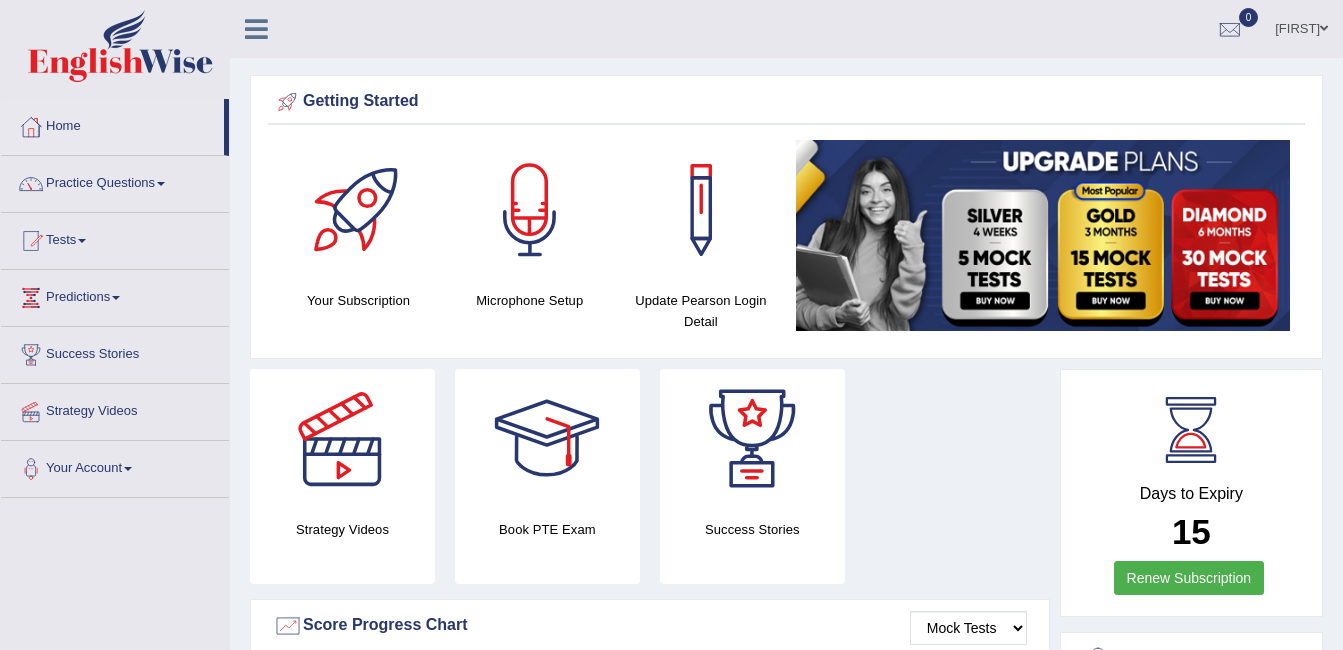 click on "Practice Questions" at bounding box center [115, 181] 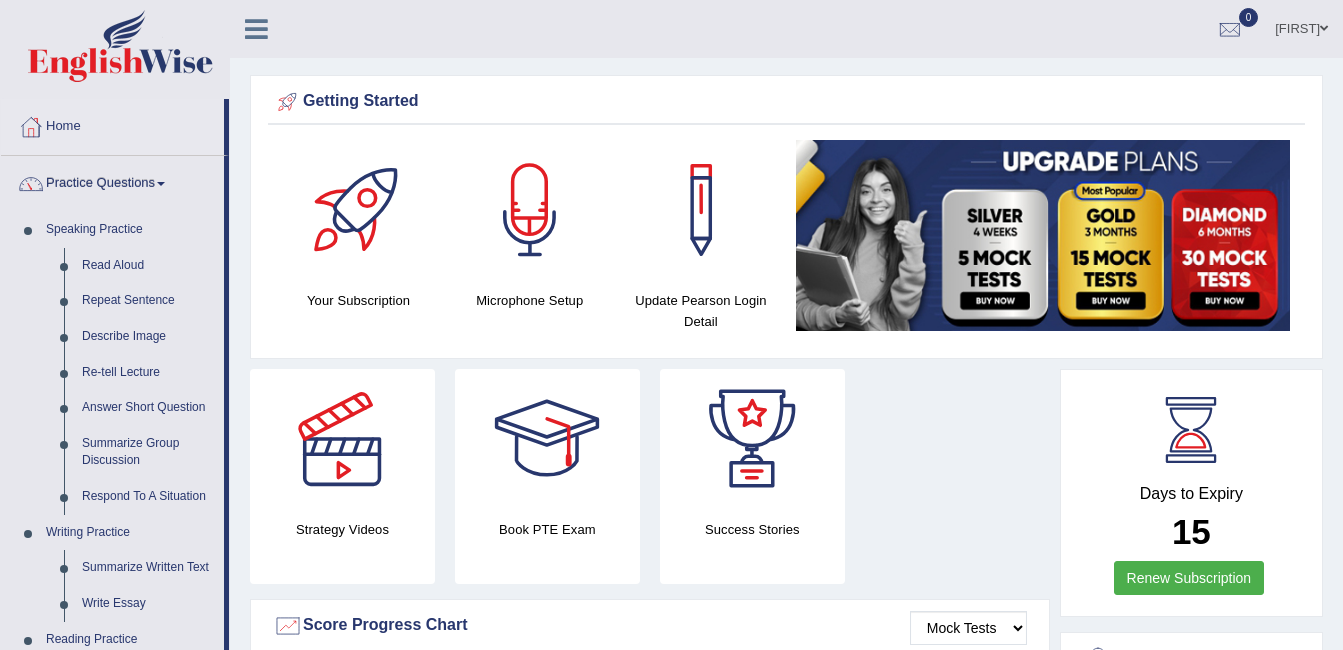 click at bounding box center [1043, 235] 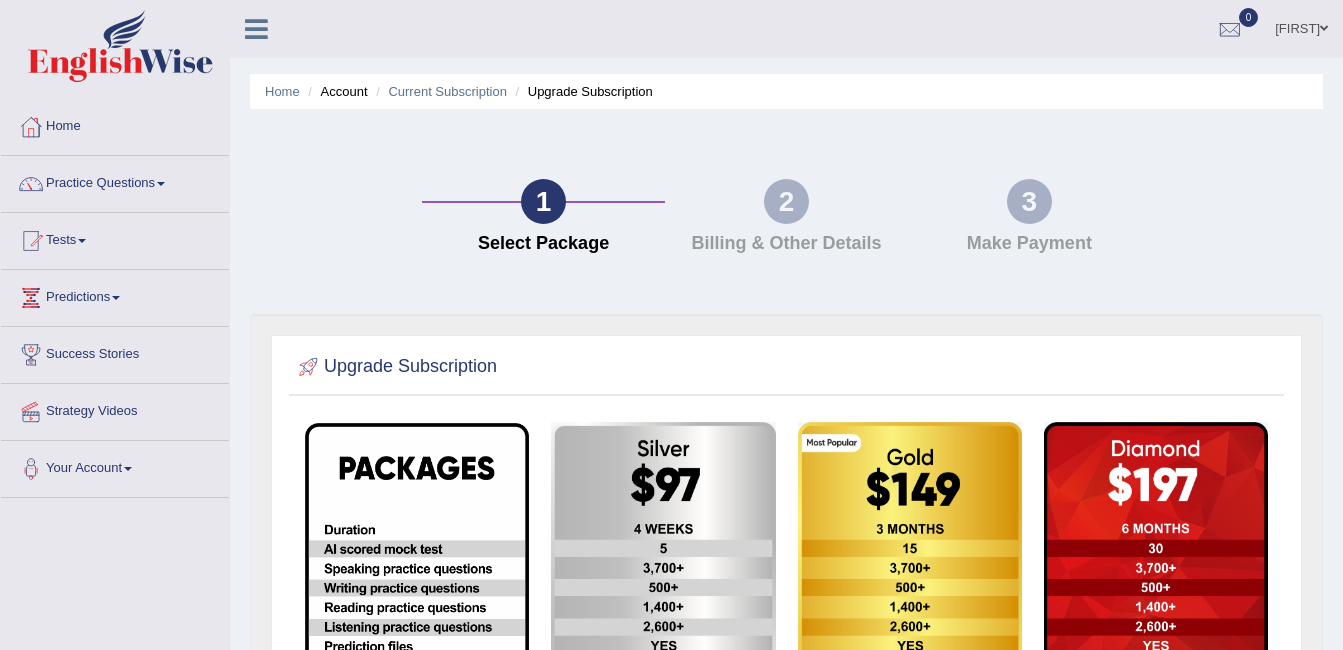 scroll, scrollTop: 0, scrollLeft: 0, axis: both 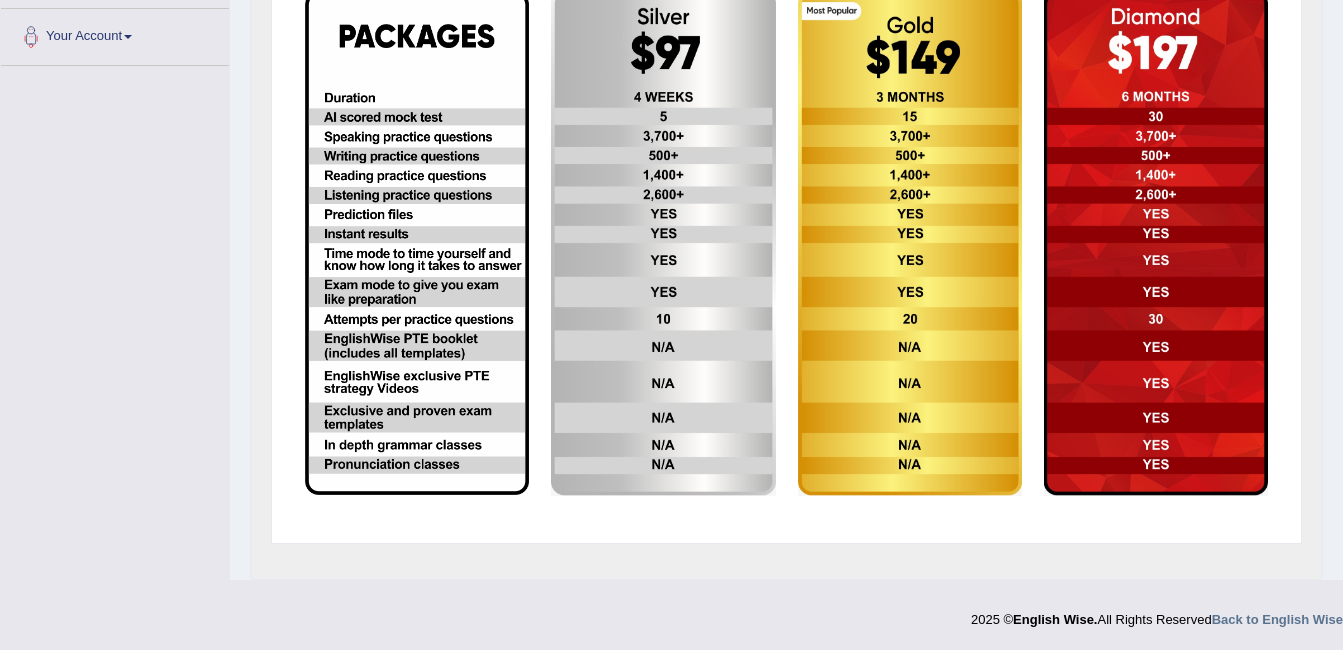 click at bounding box center (1156, 243) 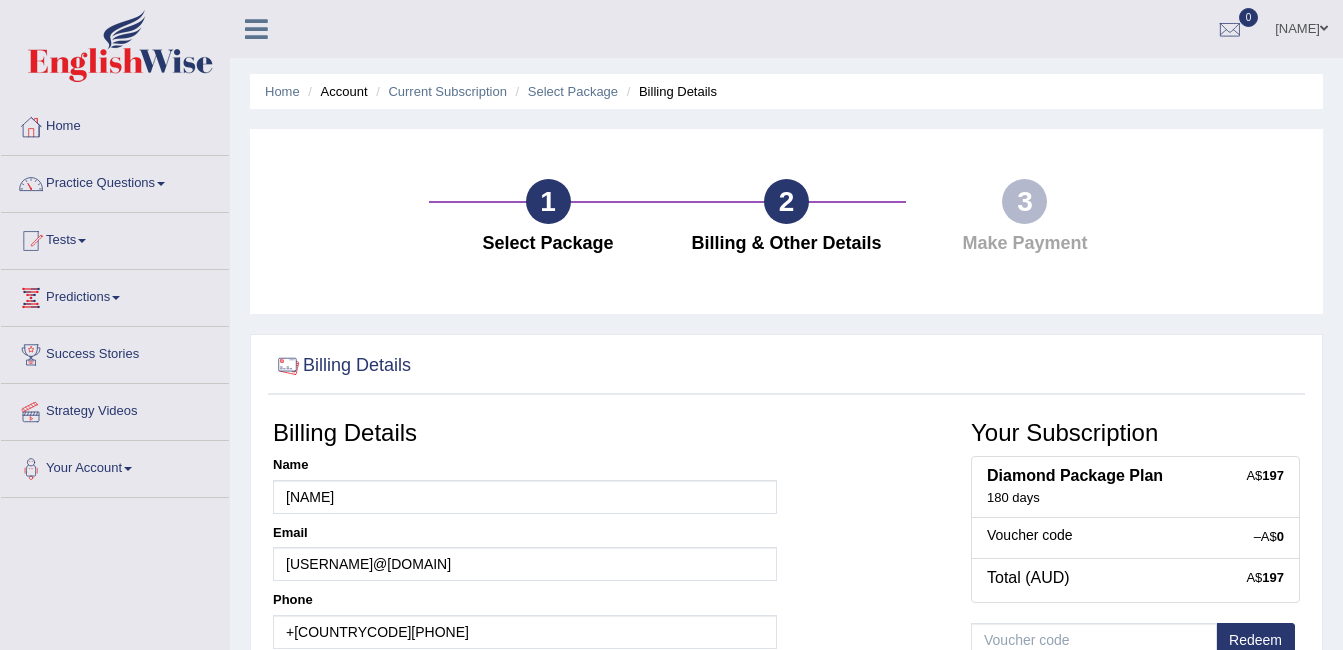 scroll, scrollTop: 0, scrollLeft: 0, axis: both 